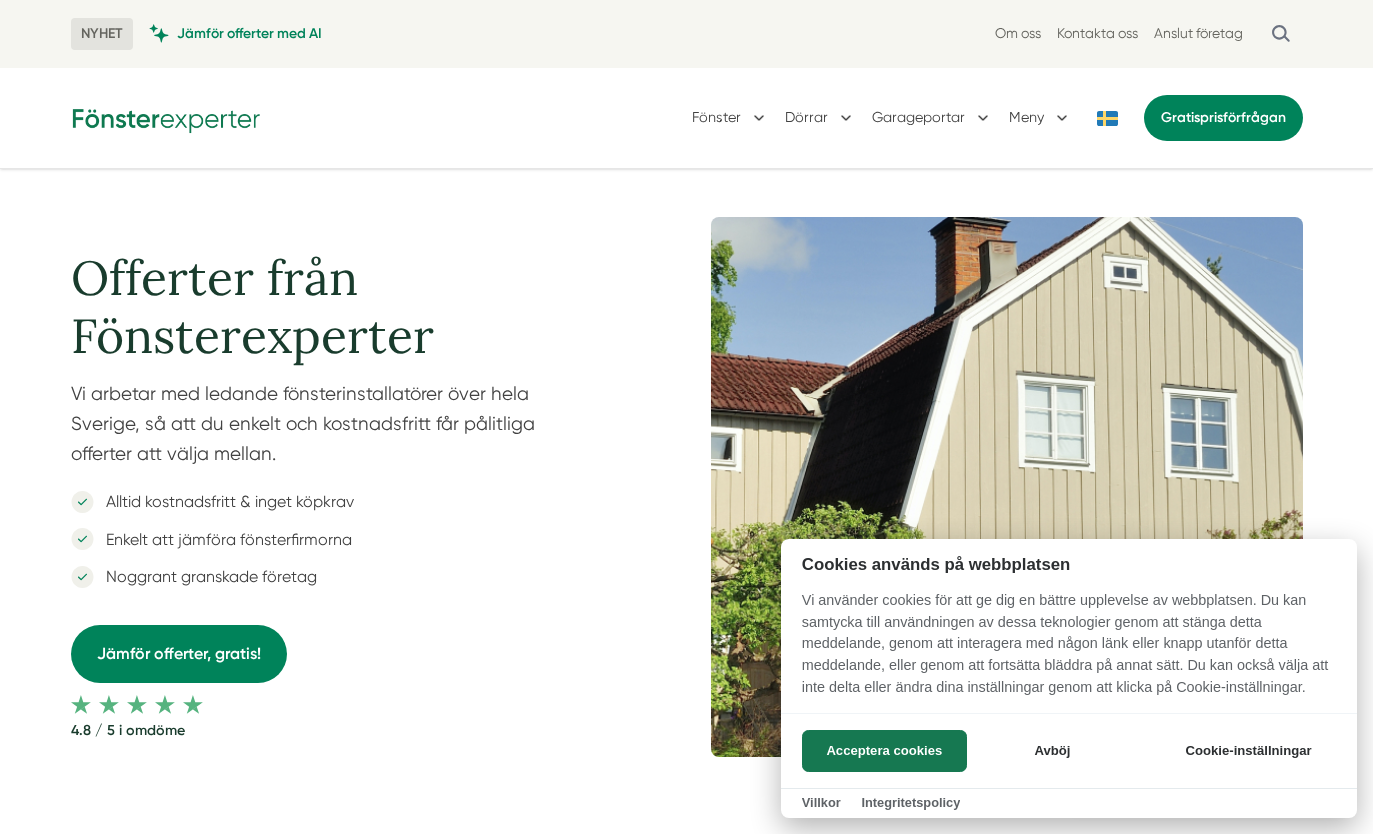 scroll, scrollTop: 0, scrollLeft: 0, axis: both 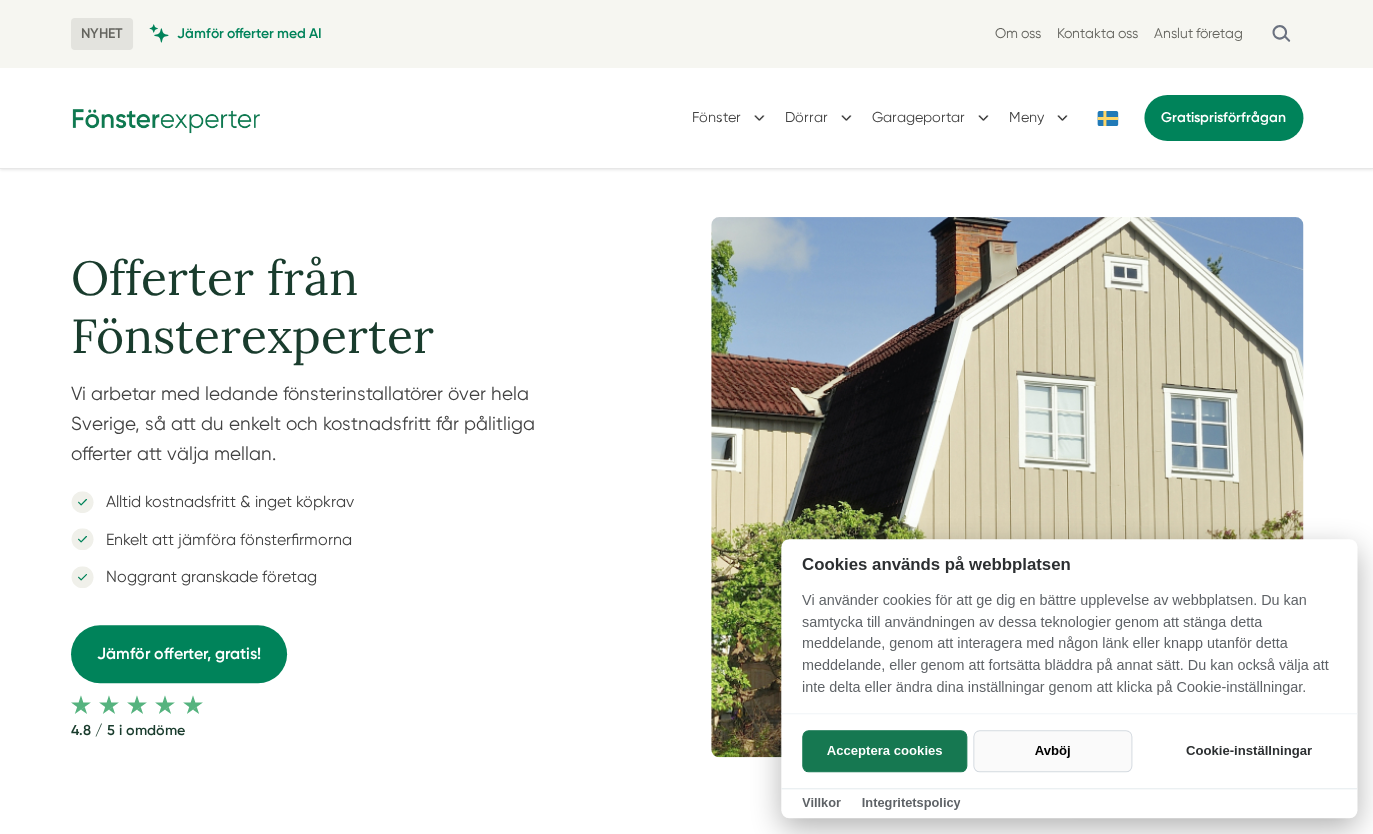 click on "Avböj" at bounding box center (1052, 751) 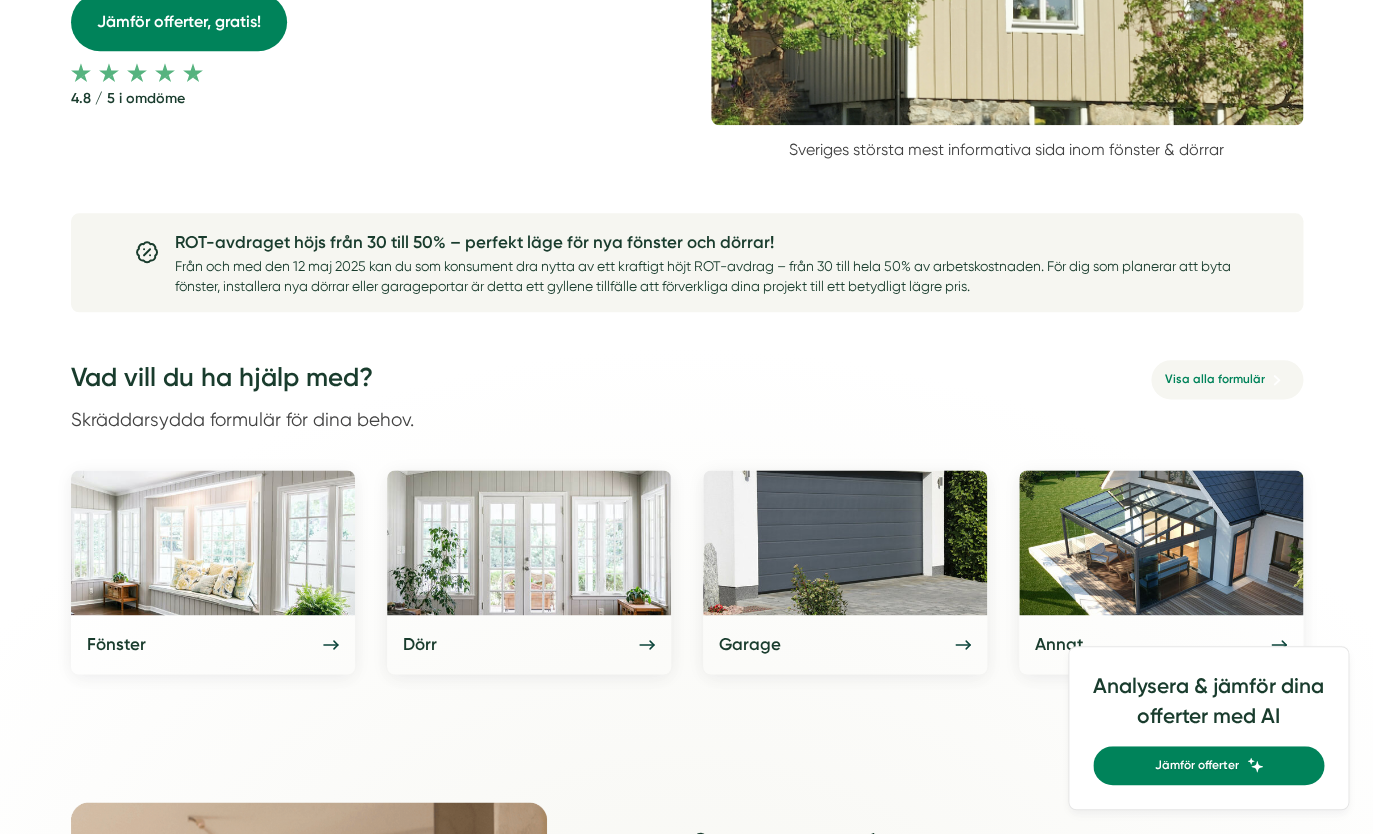 scroll, scrollTop: 772, scrollLeft: 0, axis: vertical 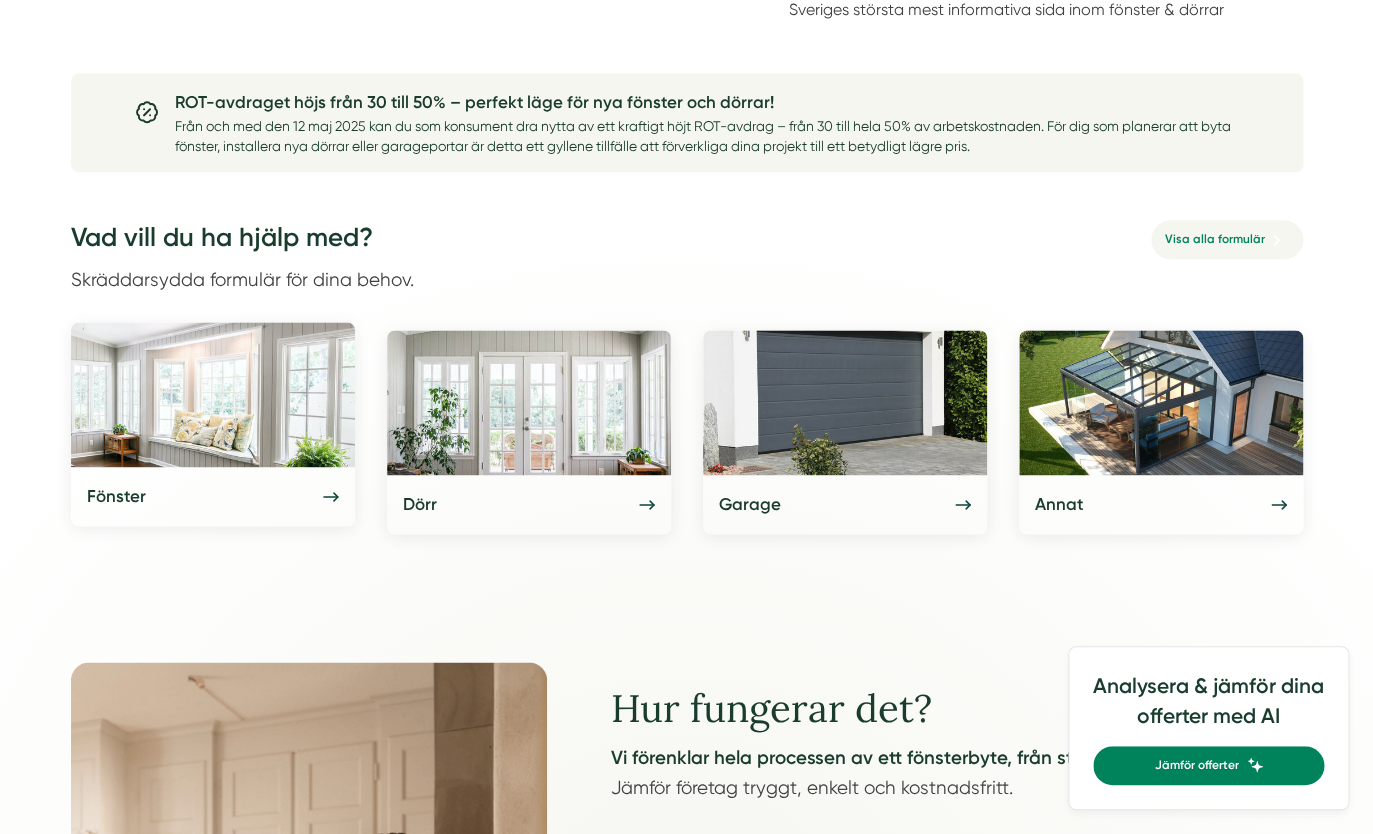 click 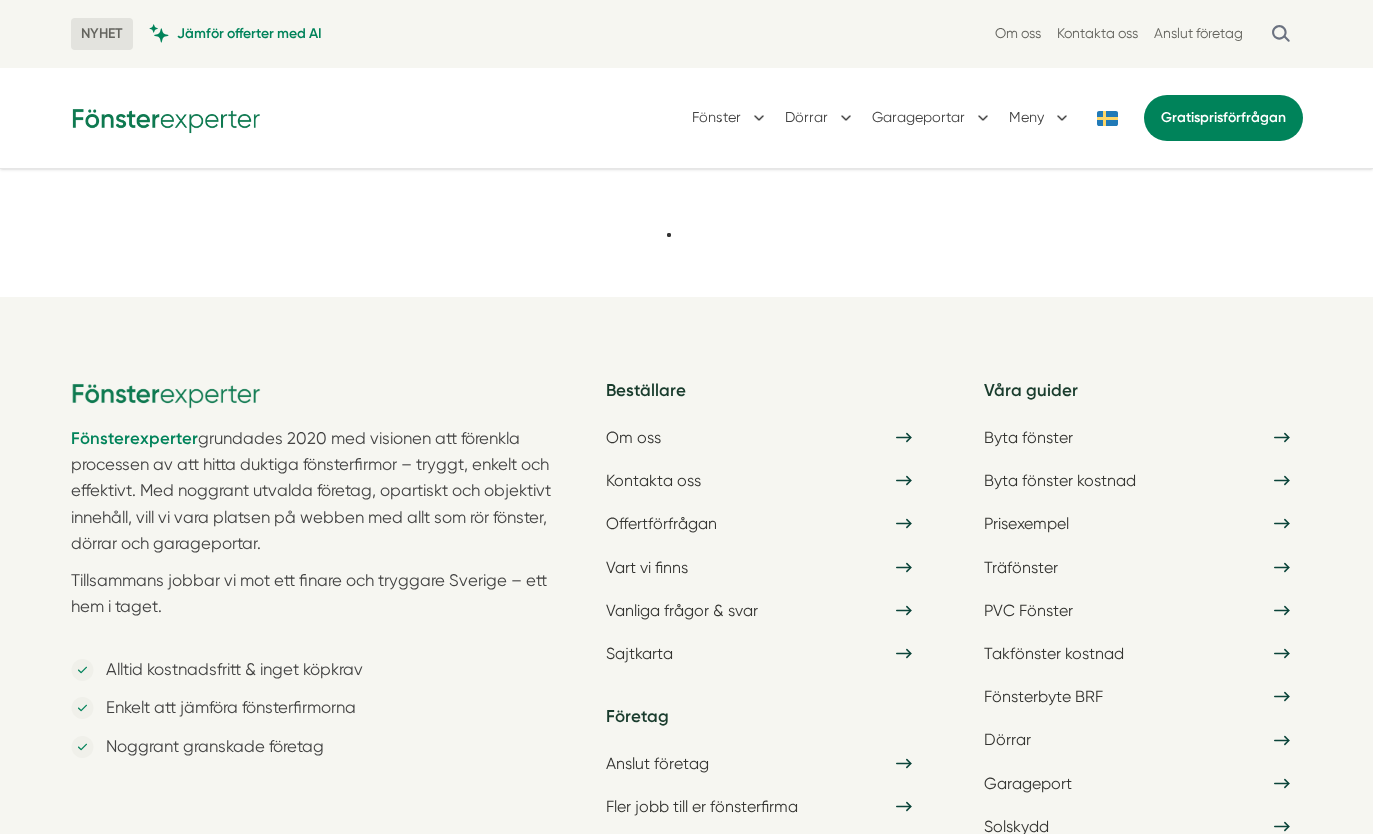 scroll, scrollTop: 0, scrollLeft: 0, axis: both 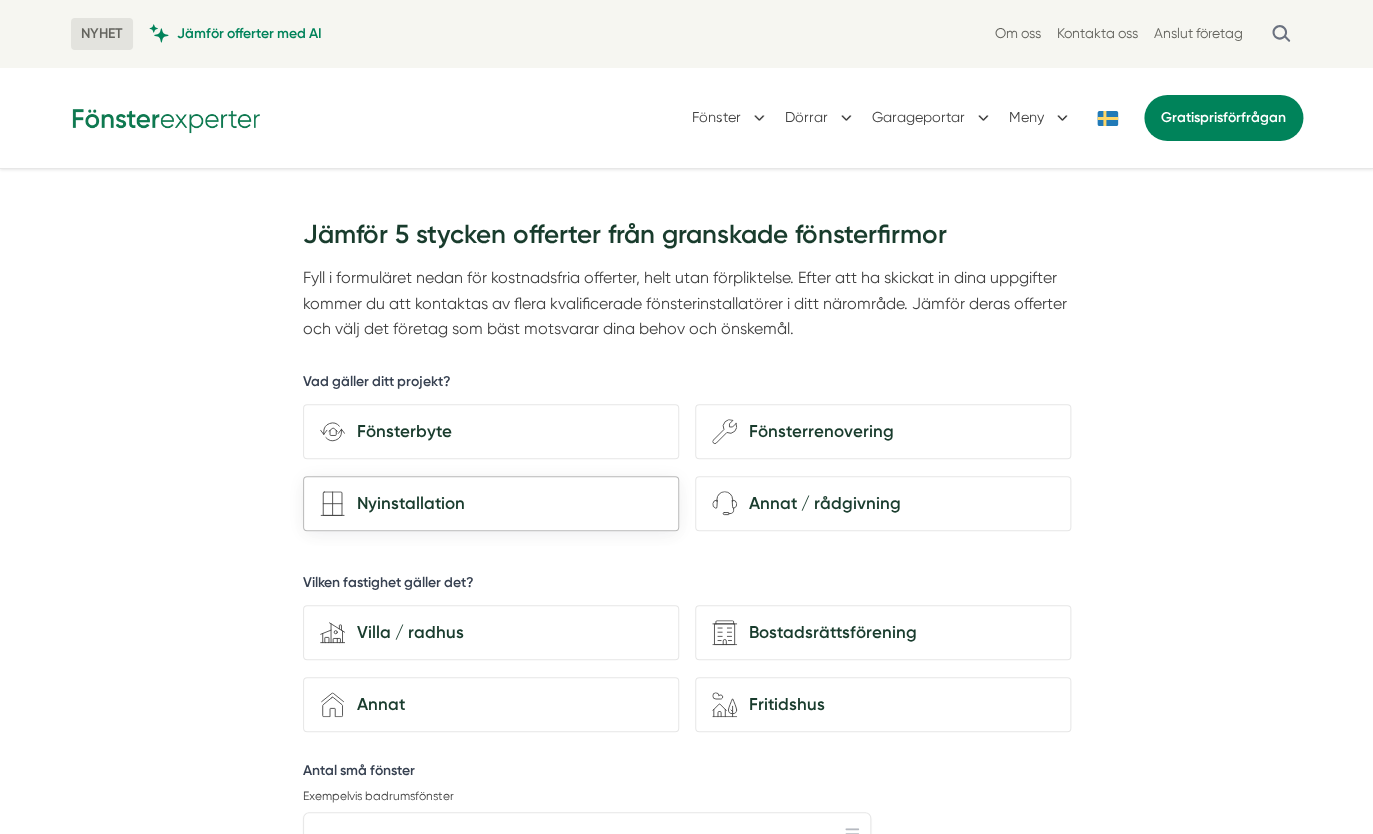 click on "Nyinstallation" at bounding box center (503, 503) 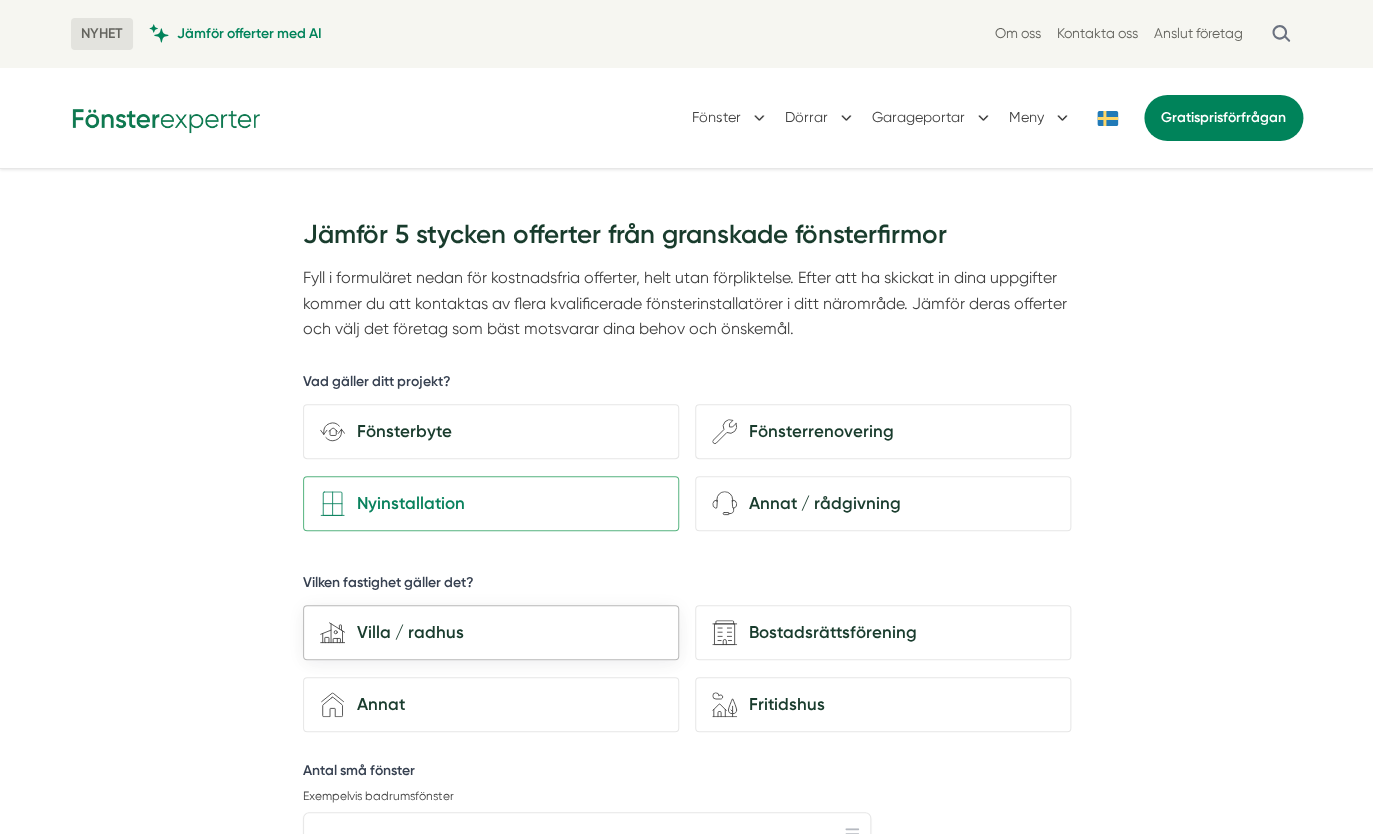 click on "Villa / radhus" at bounding box center (503, 632) 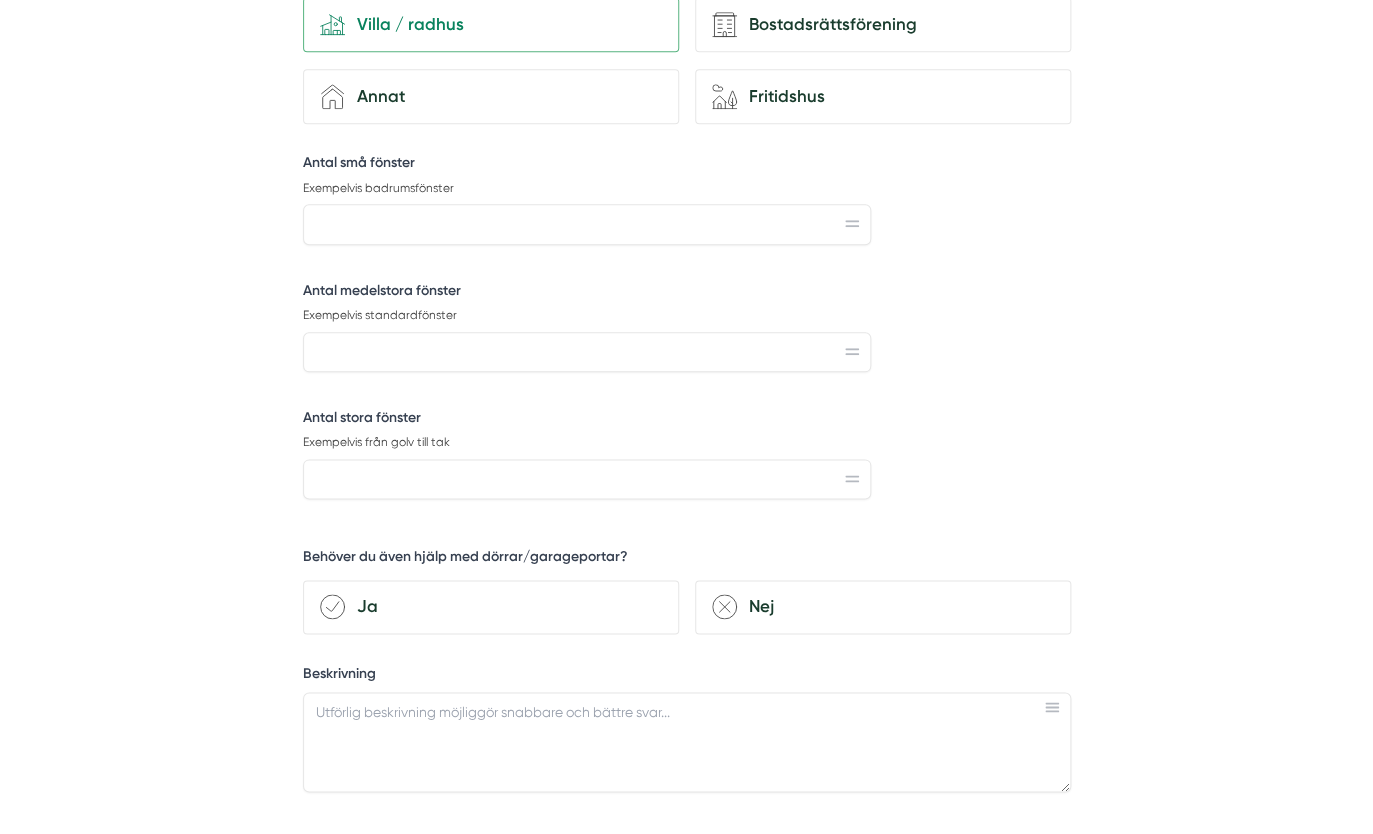 scroll, scrollTop: 609, scrollLeft: 0, axis: vertical 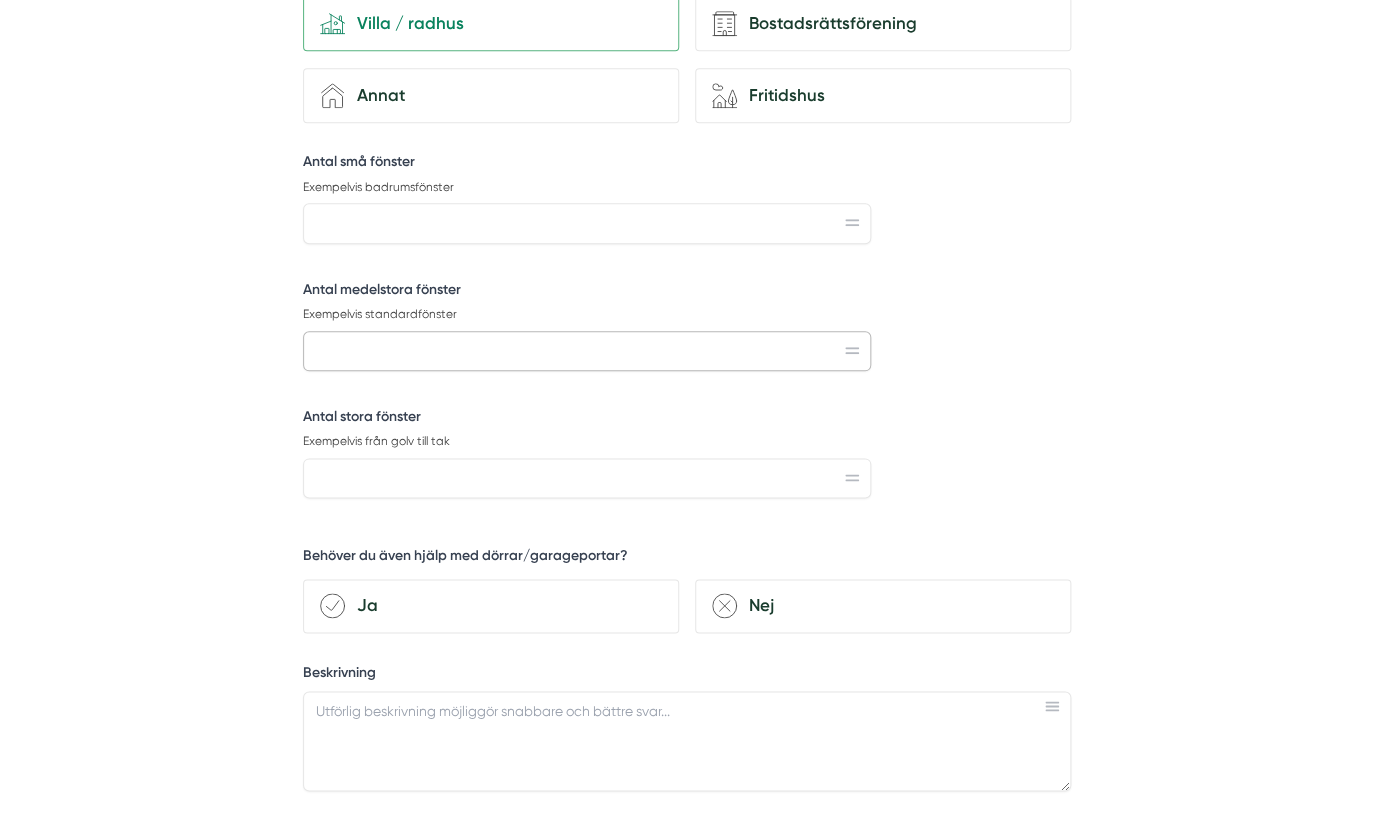 click on "Antal medelstora fönster" at bounding box center (587, 351) 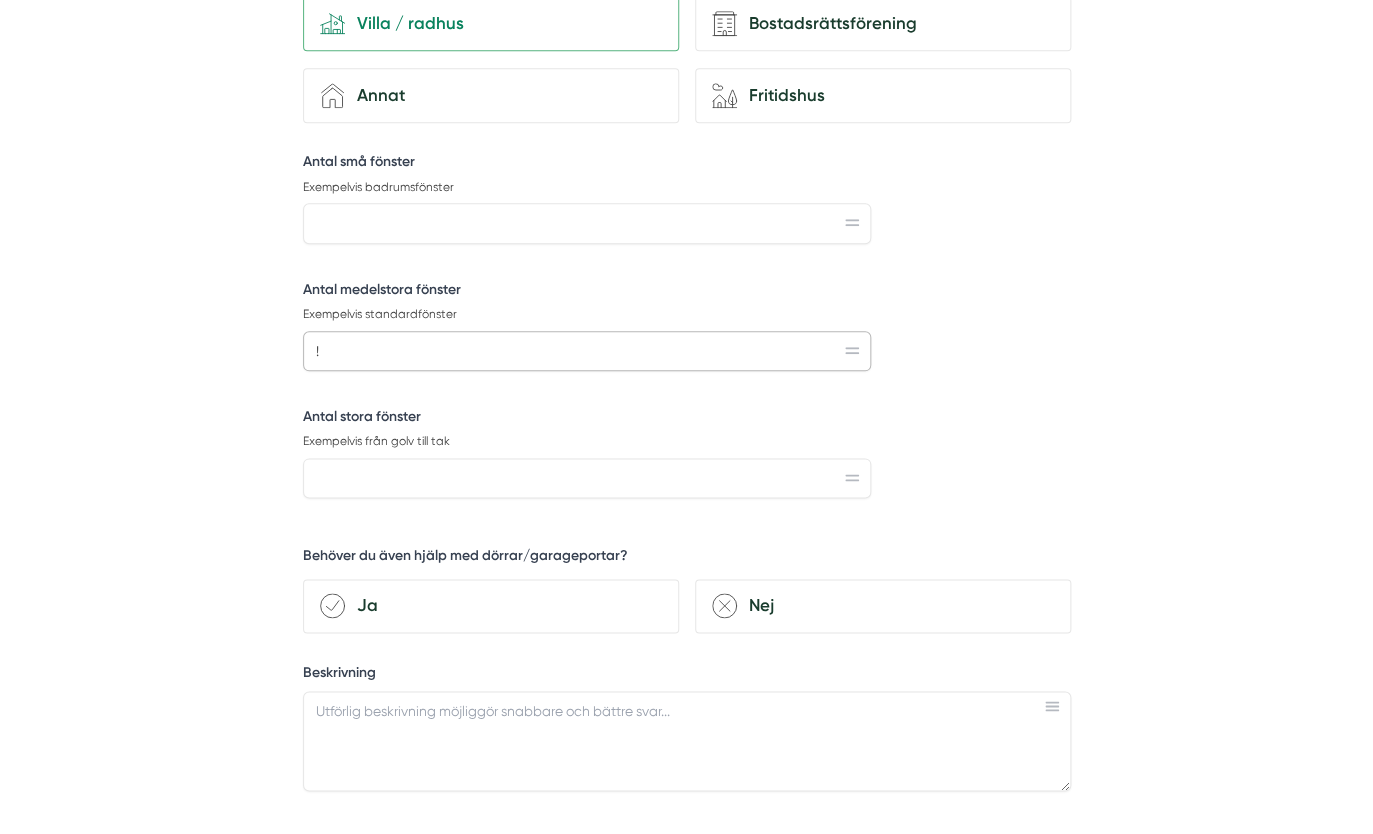 type on "!" 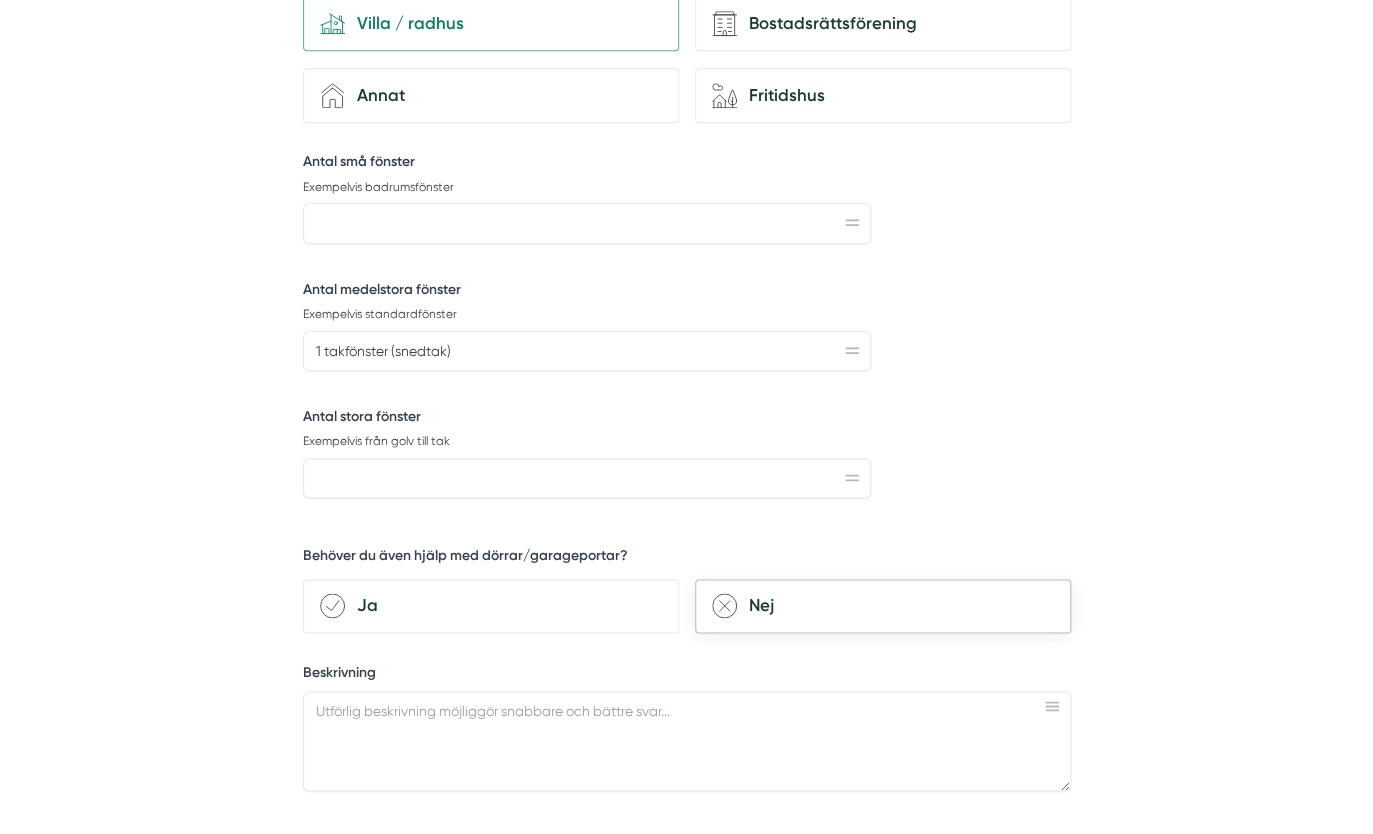 click on "remove-circle" 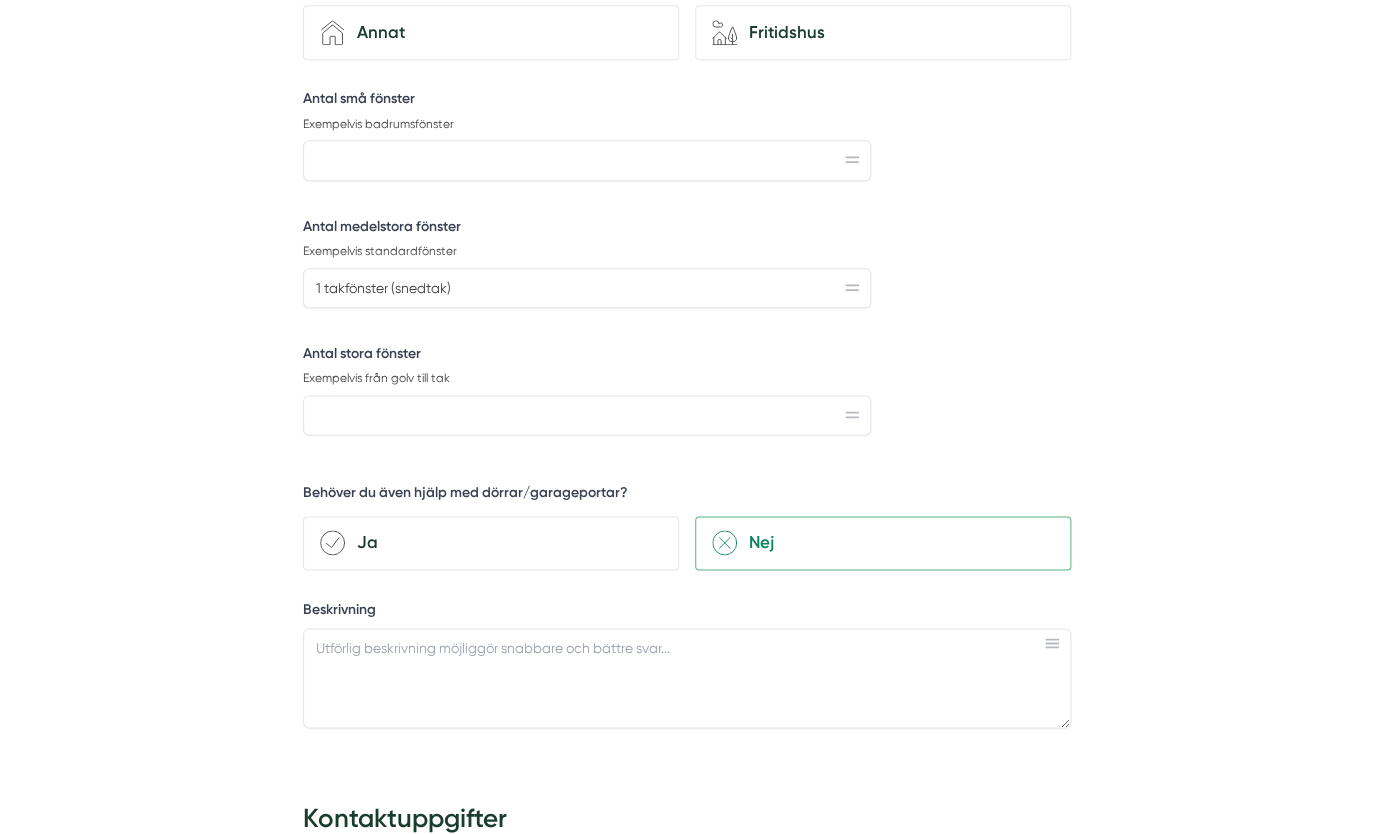 scroll, scrollTop: 666, scrollLeft: 0, axis: vertical 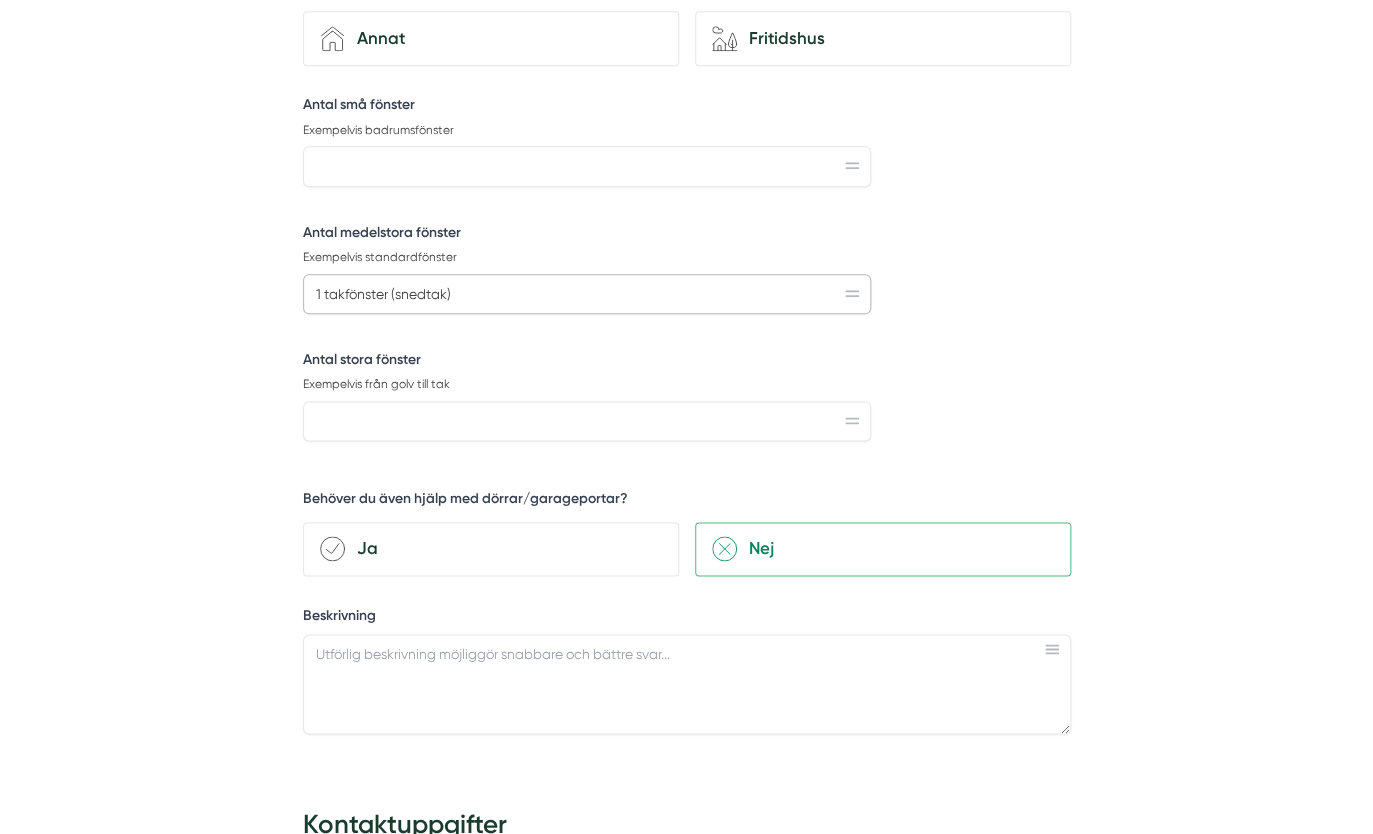 click on "1 takfönster (snedtak)" at bounding box center (587, 294) 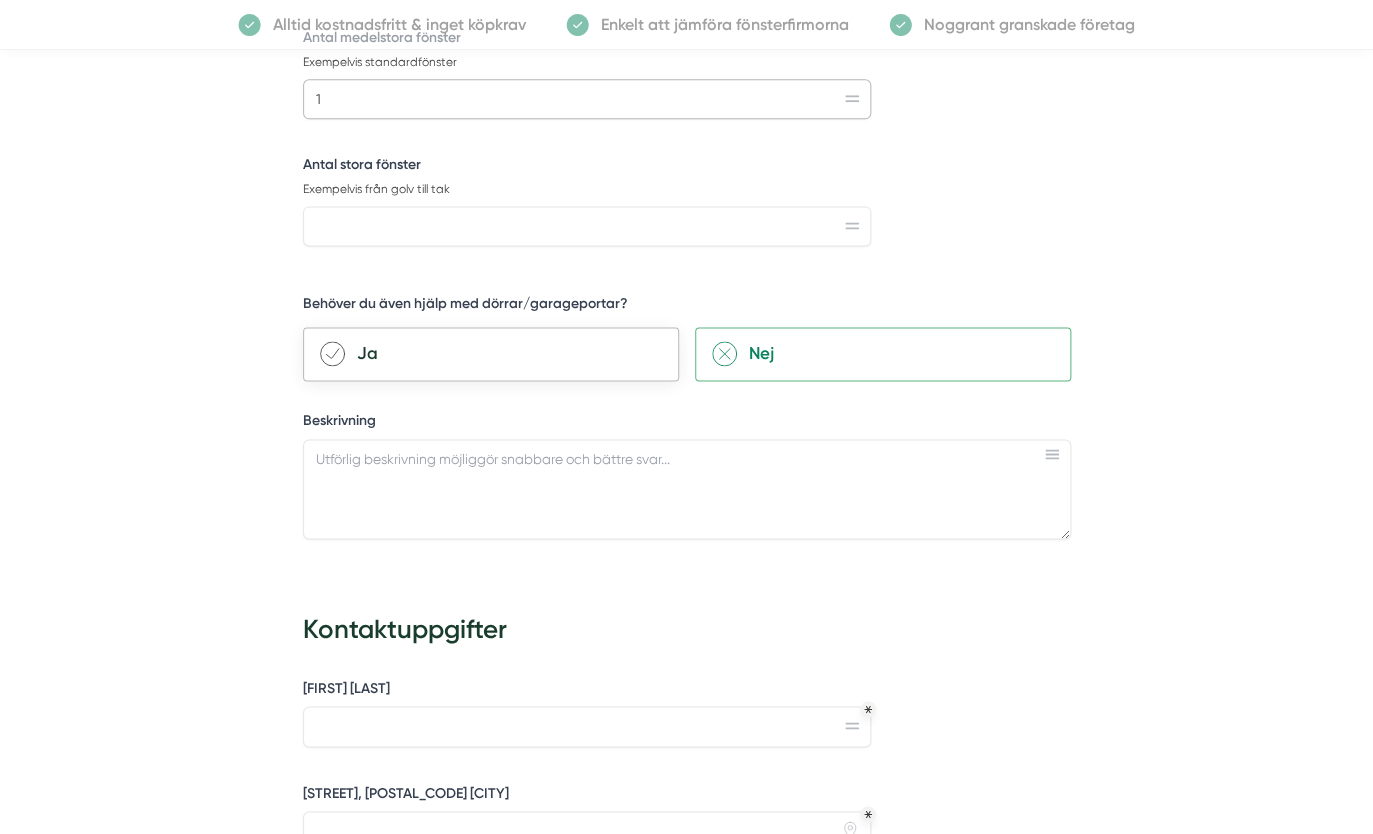 scroll, scrollTop: 874, scrollLeft: 0, axis: vertical 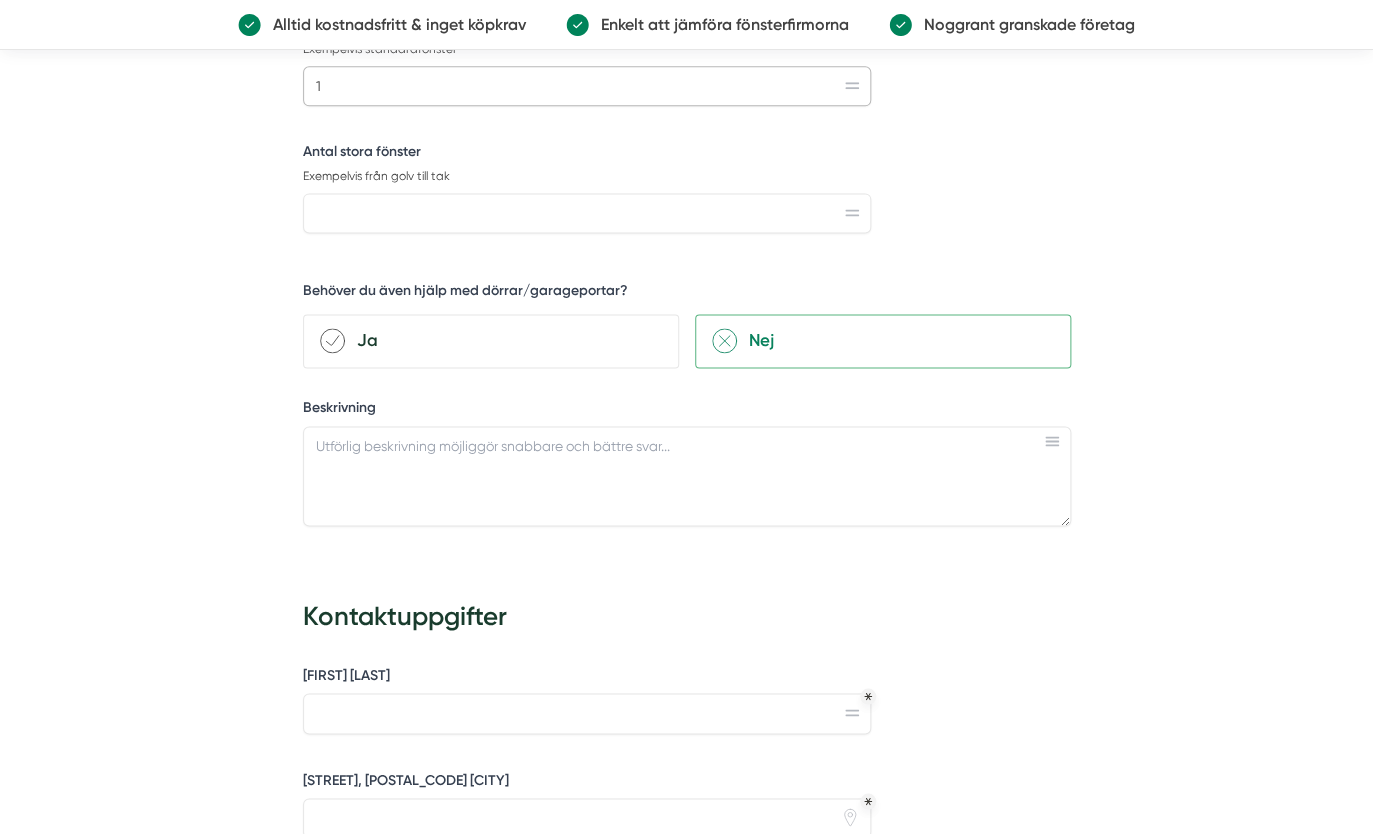 type on "1" 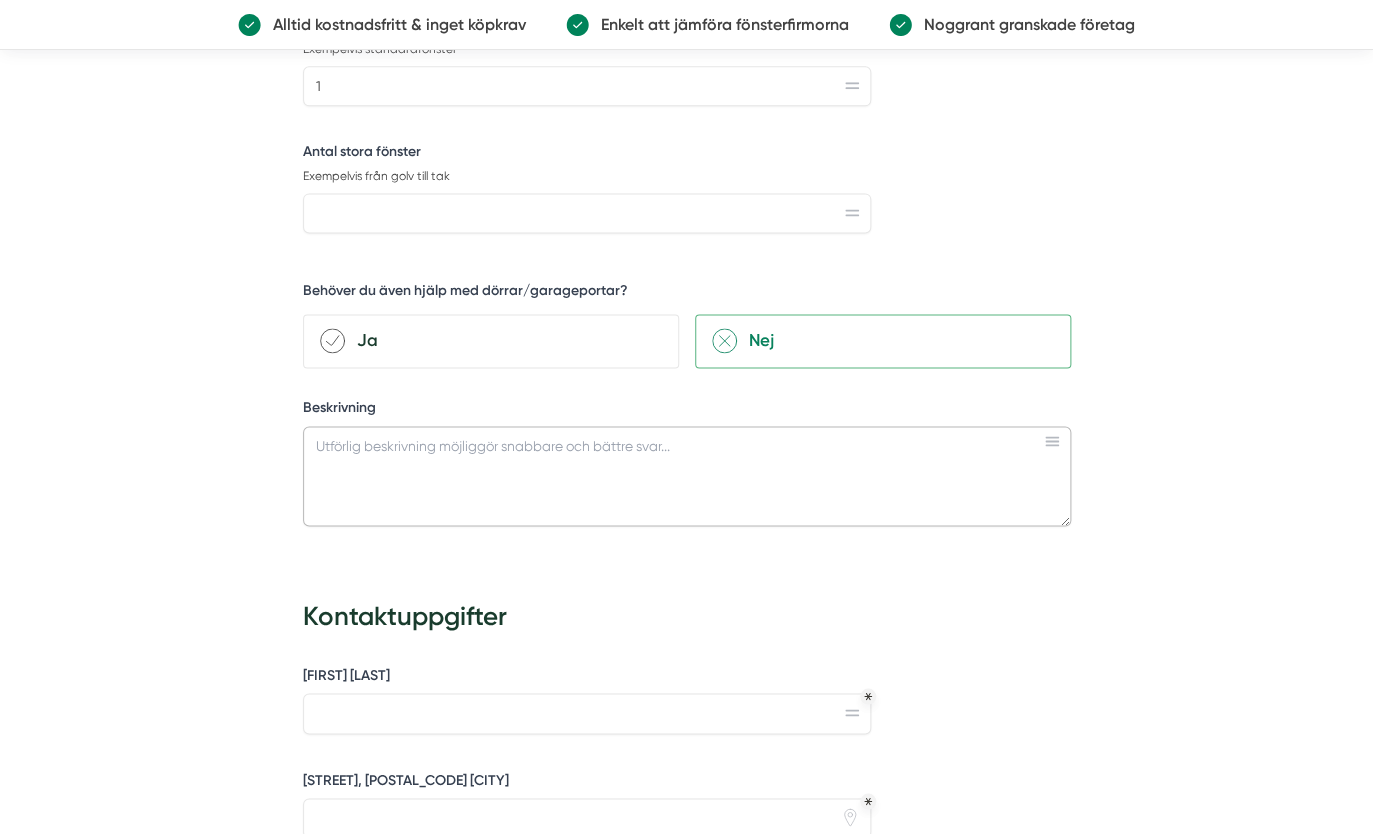 click on "Beskrivning" at bounding box center [687, 476] 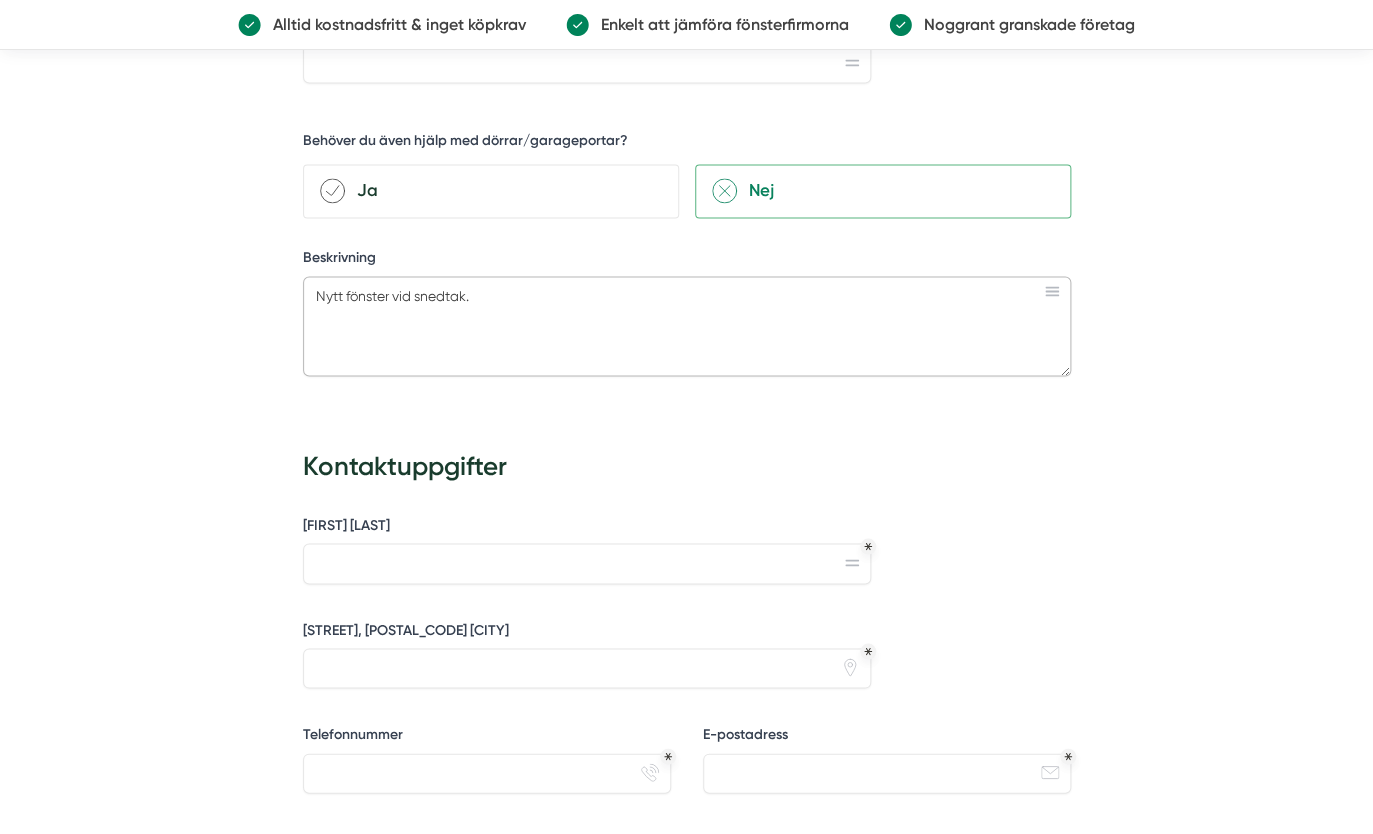 scroll, scrollTop: 1076, scrollLeft: 0, axis: vertical 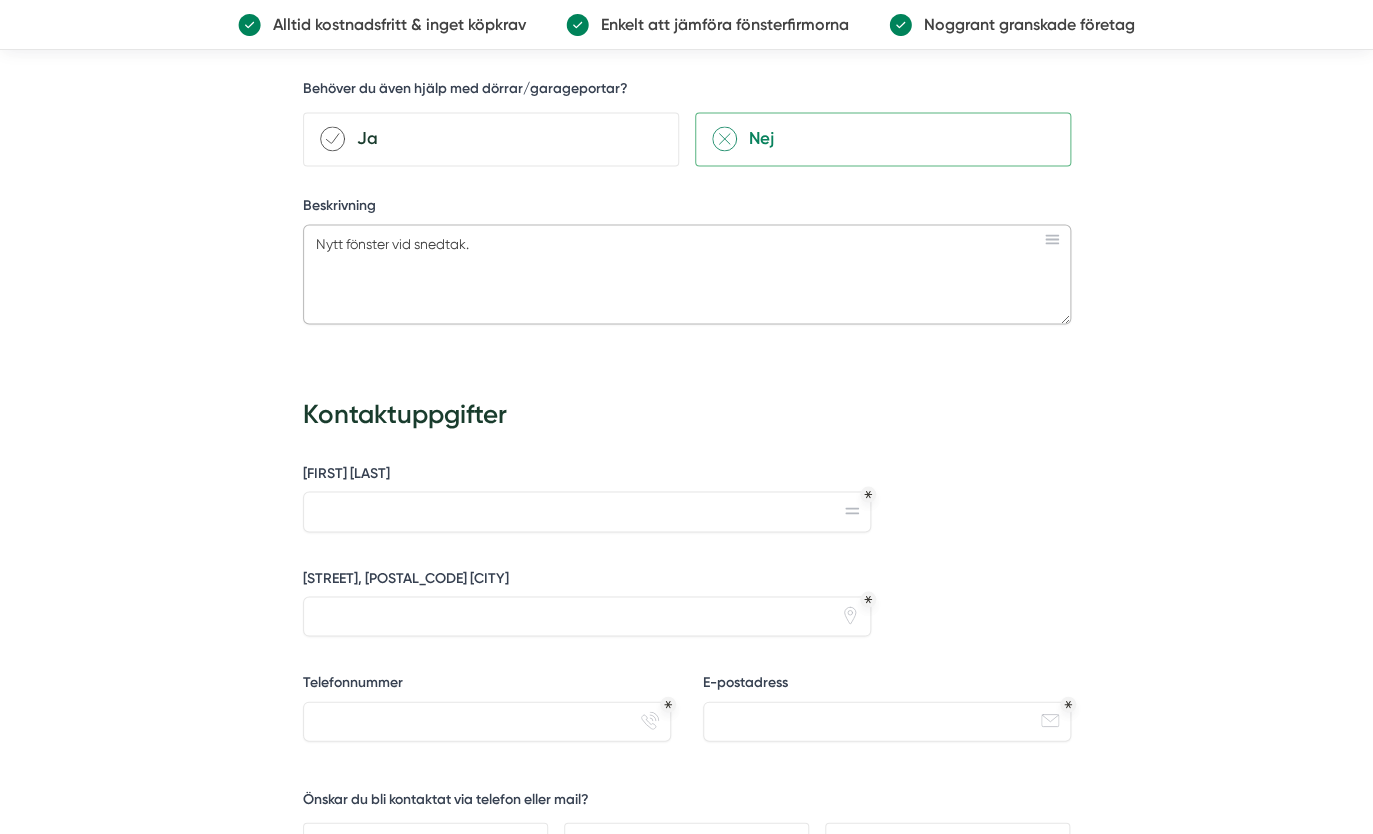 type on "Nytt fönster vid snedtak." 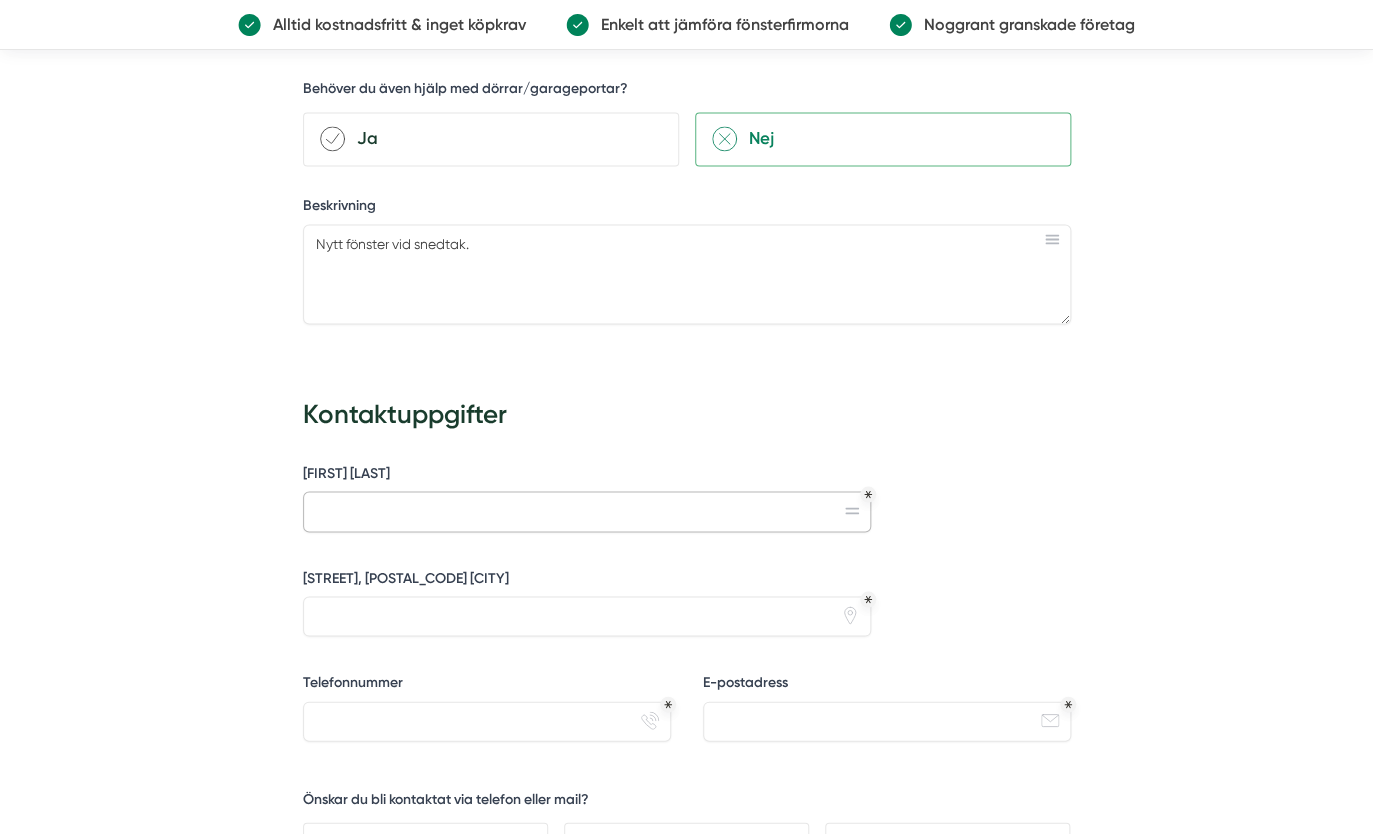 click on "[FIRST] [LAST]" at bounding box center (587, 511) 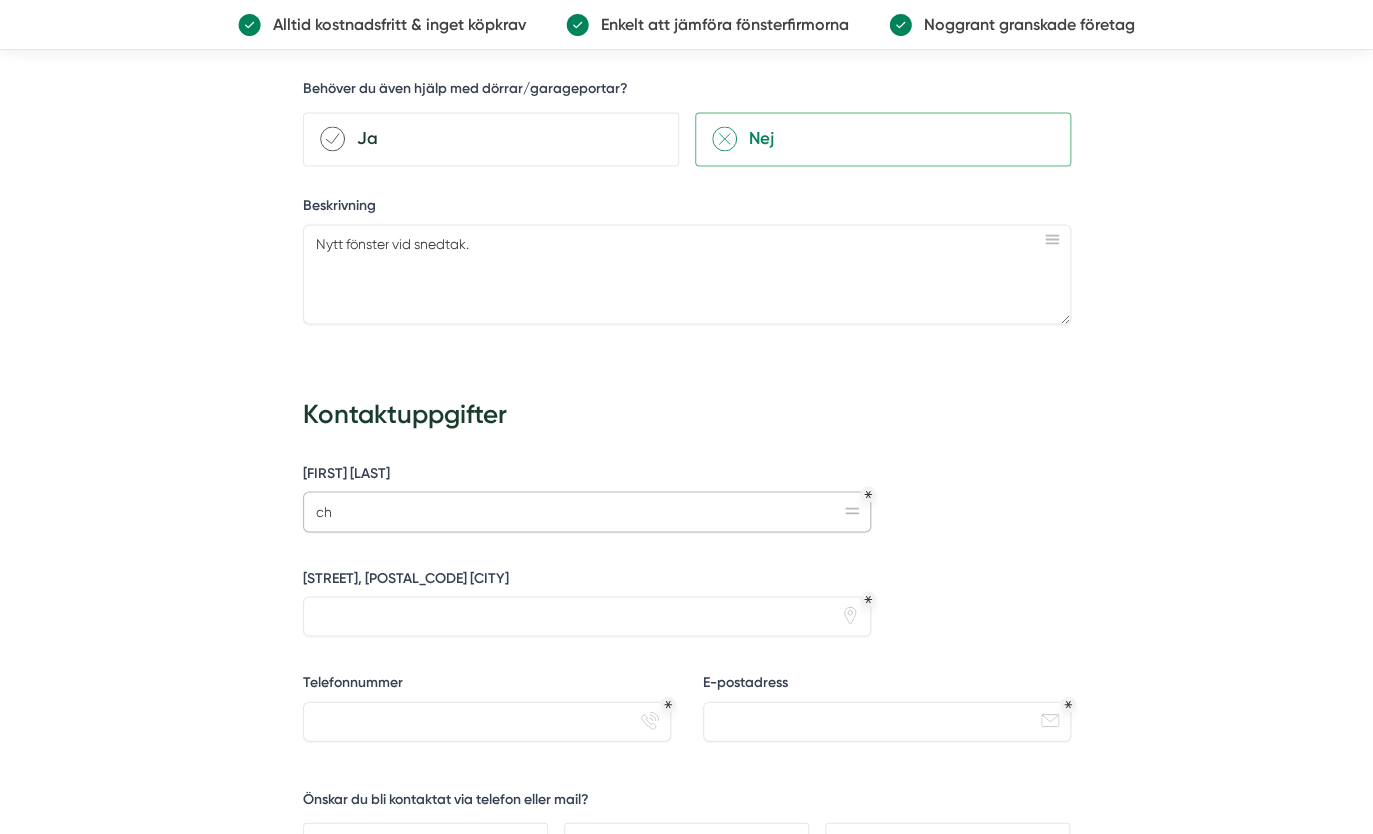 type on "c" 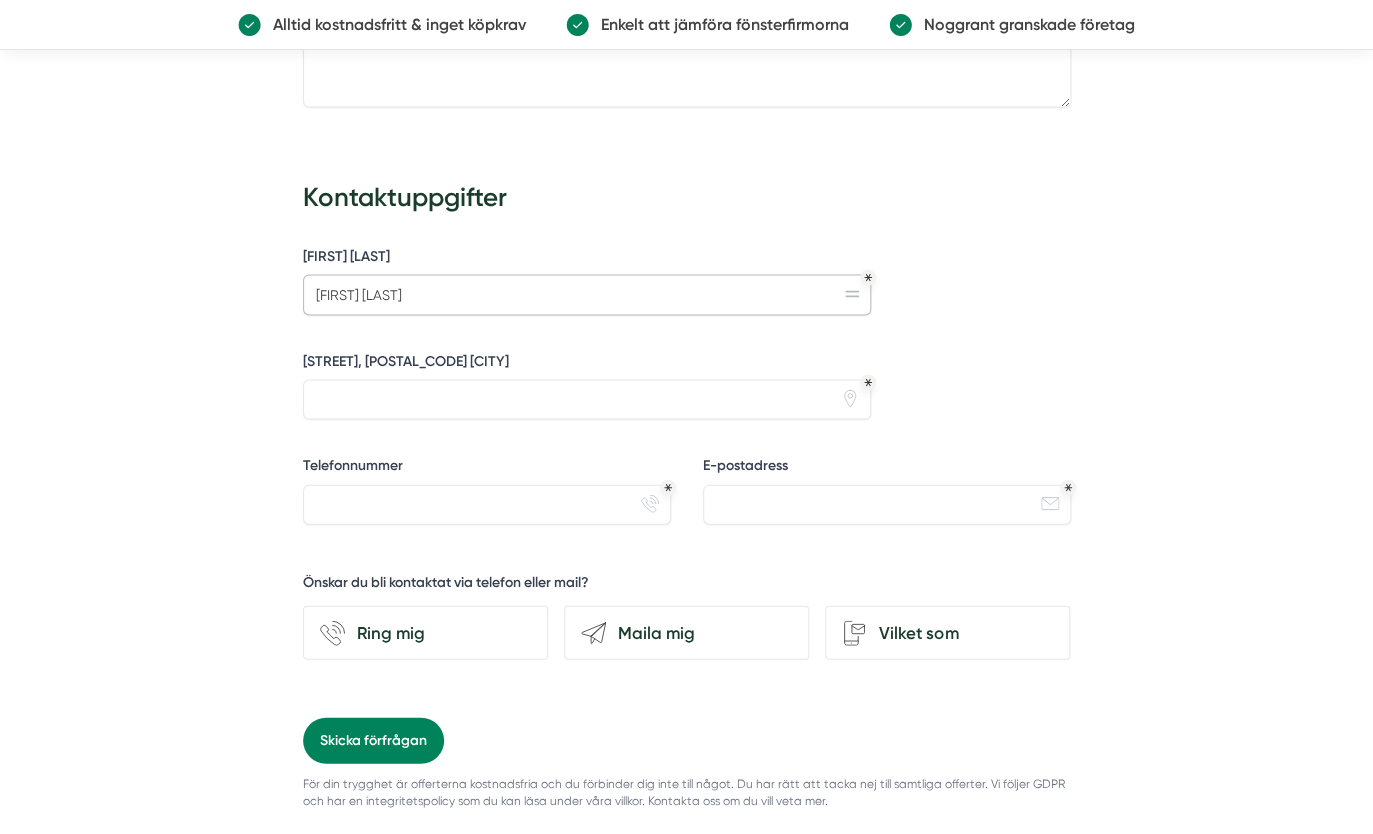 scroll, scrollTop: 1310, scrollLeft: 0, axis: vertical 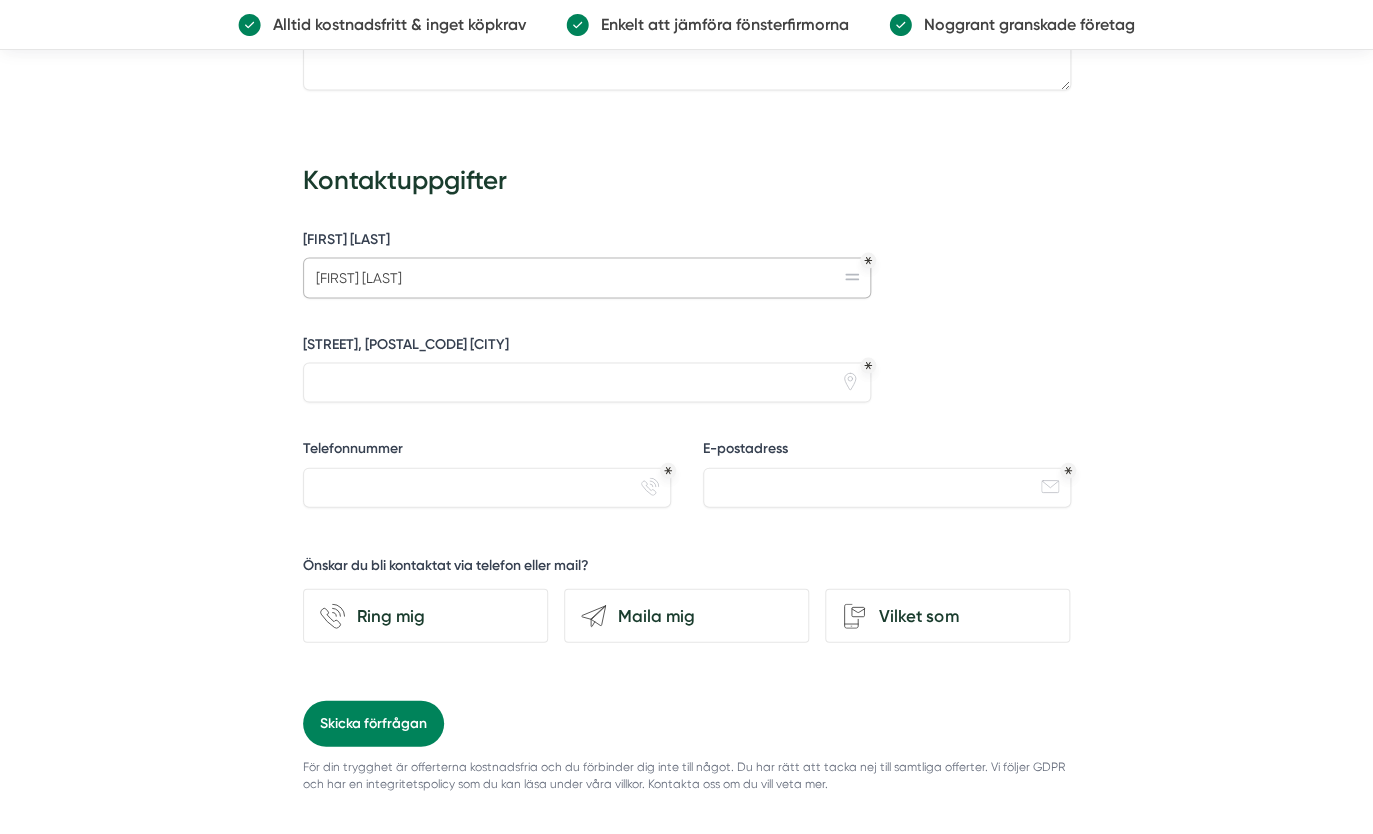 type on "[FIRST] [LAST]" 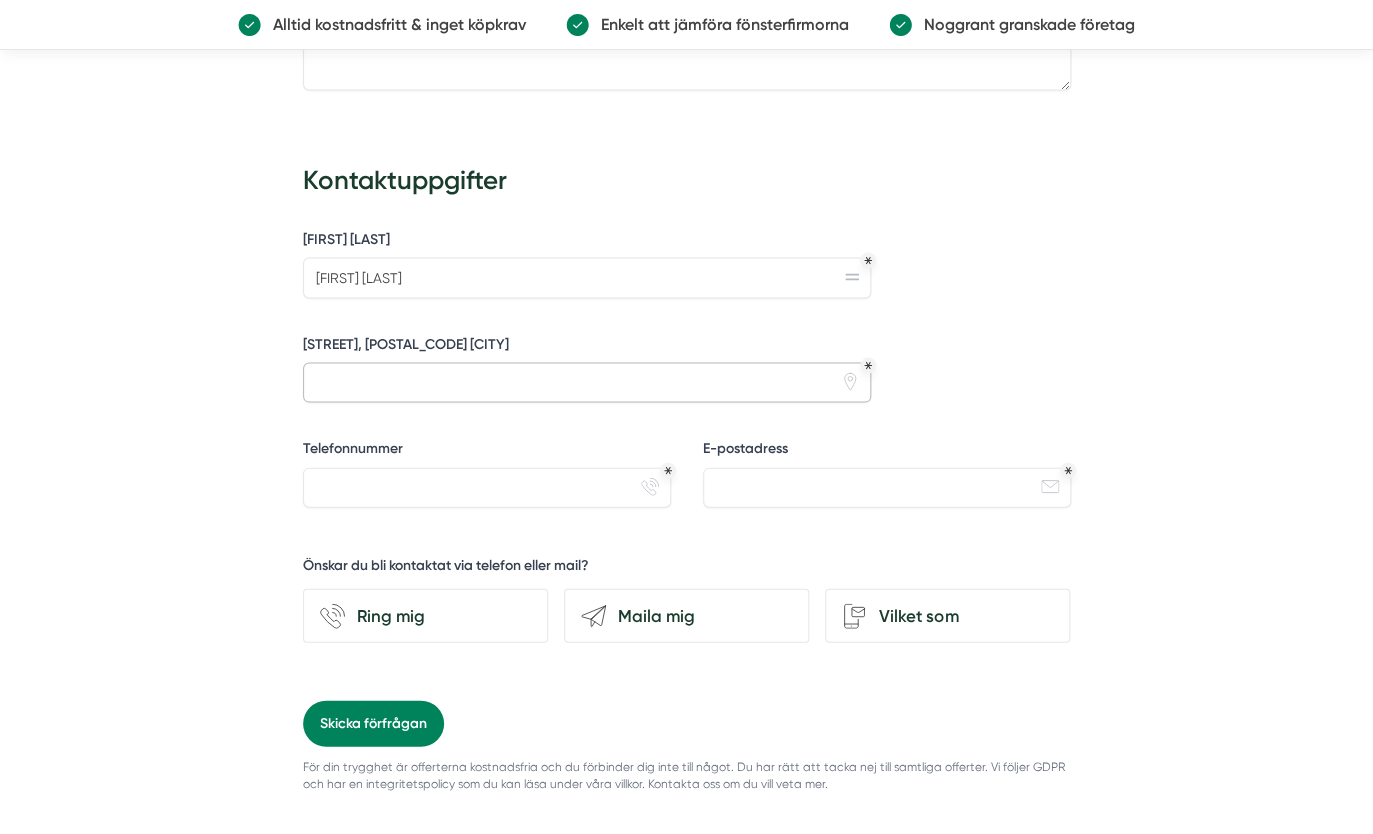 click on "[STREET], [POSTAL_CODE] [CITY]" at bounding box center [587, 382] 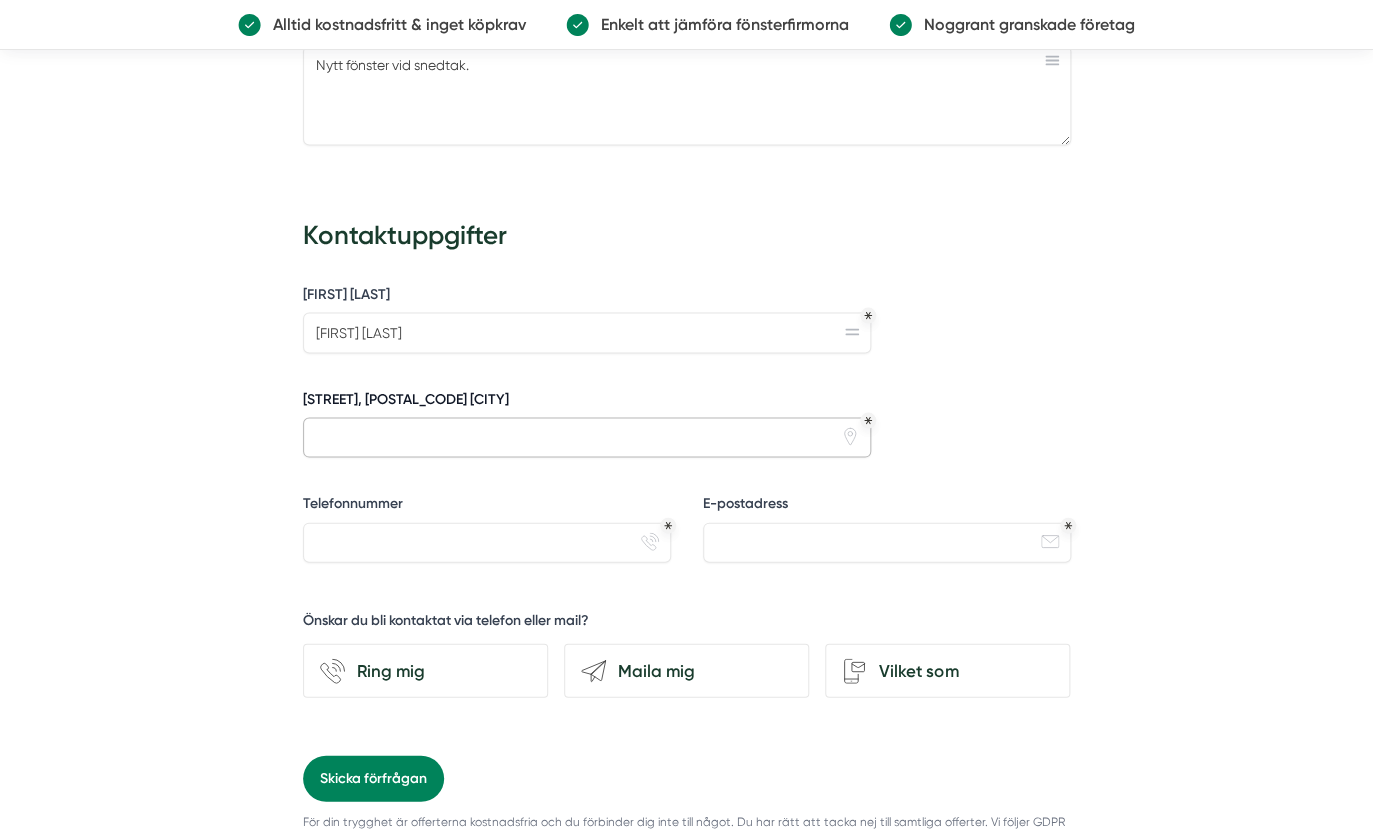 scroll, scrollTop: 1065, scrollLeft: 0, axis: vertical 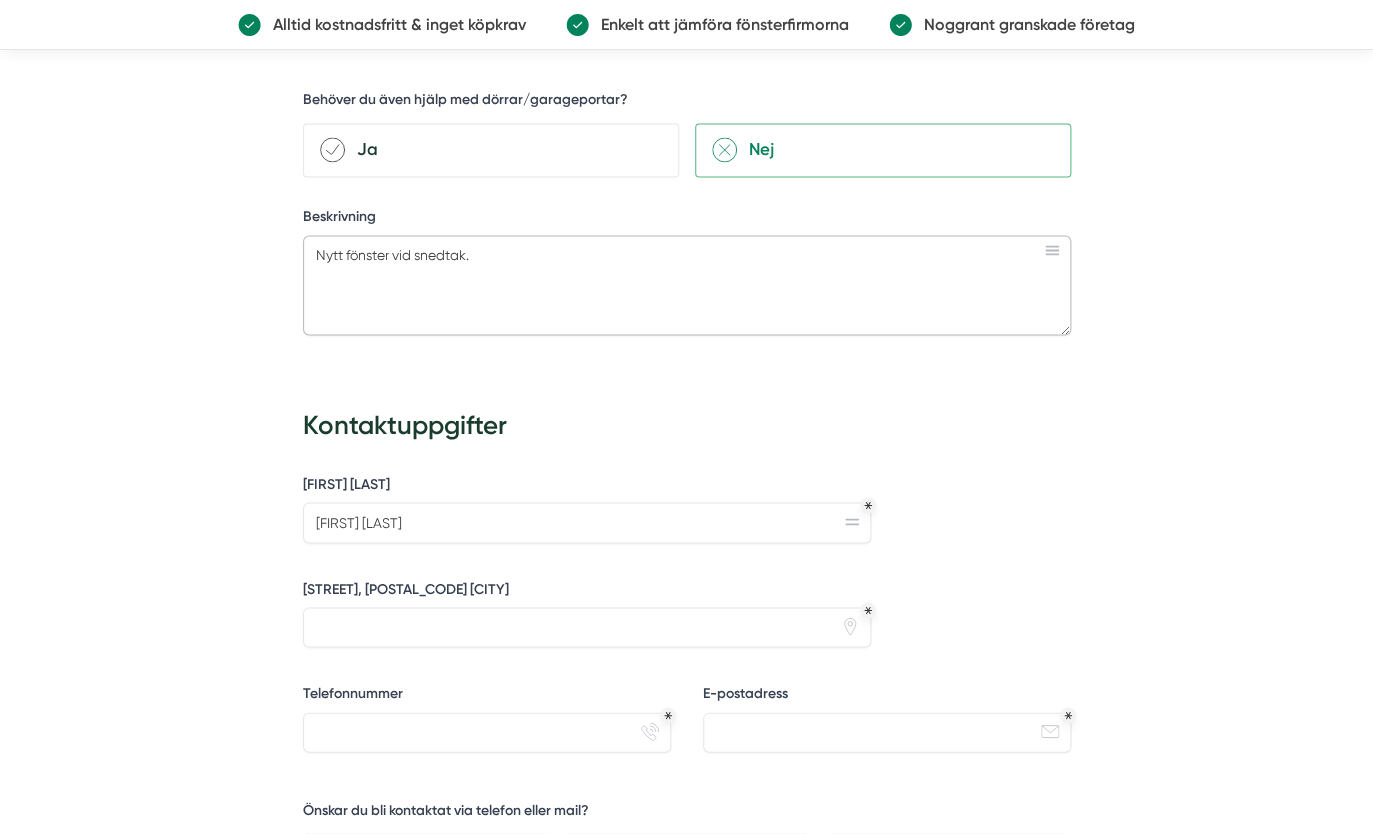 click on "Nytt fönster vid snedtak." at bounding box center [687, 285] 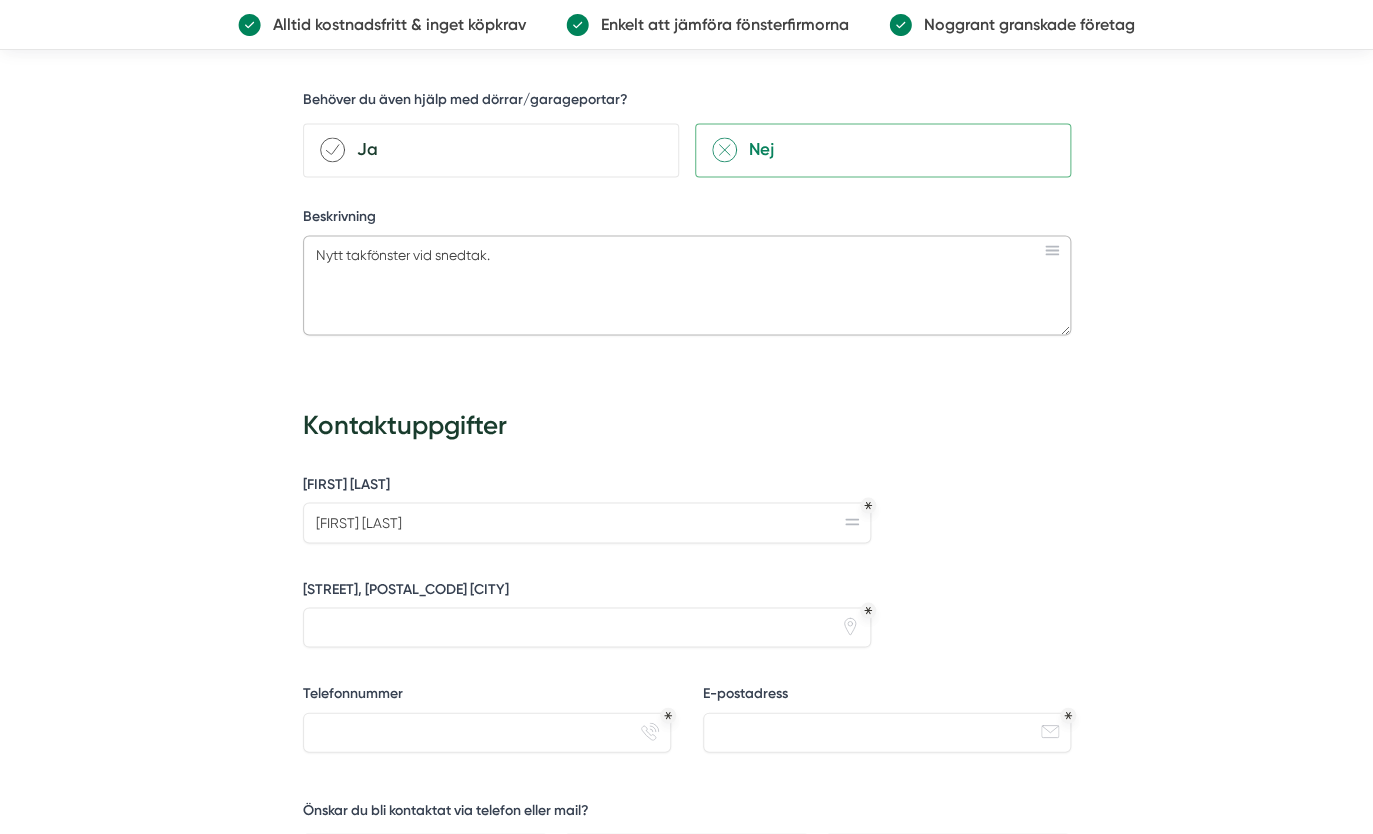 click on "Nytt takfönster vid snedtak." at bounding box center (687, 285) 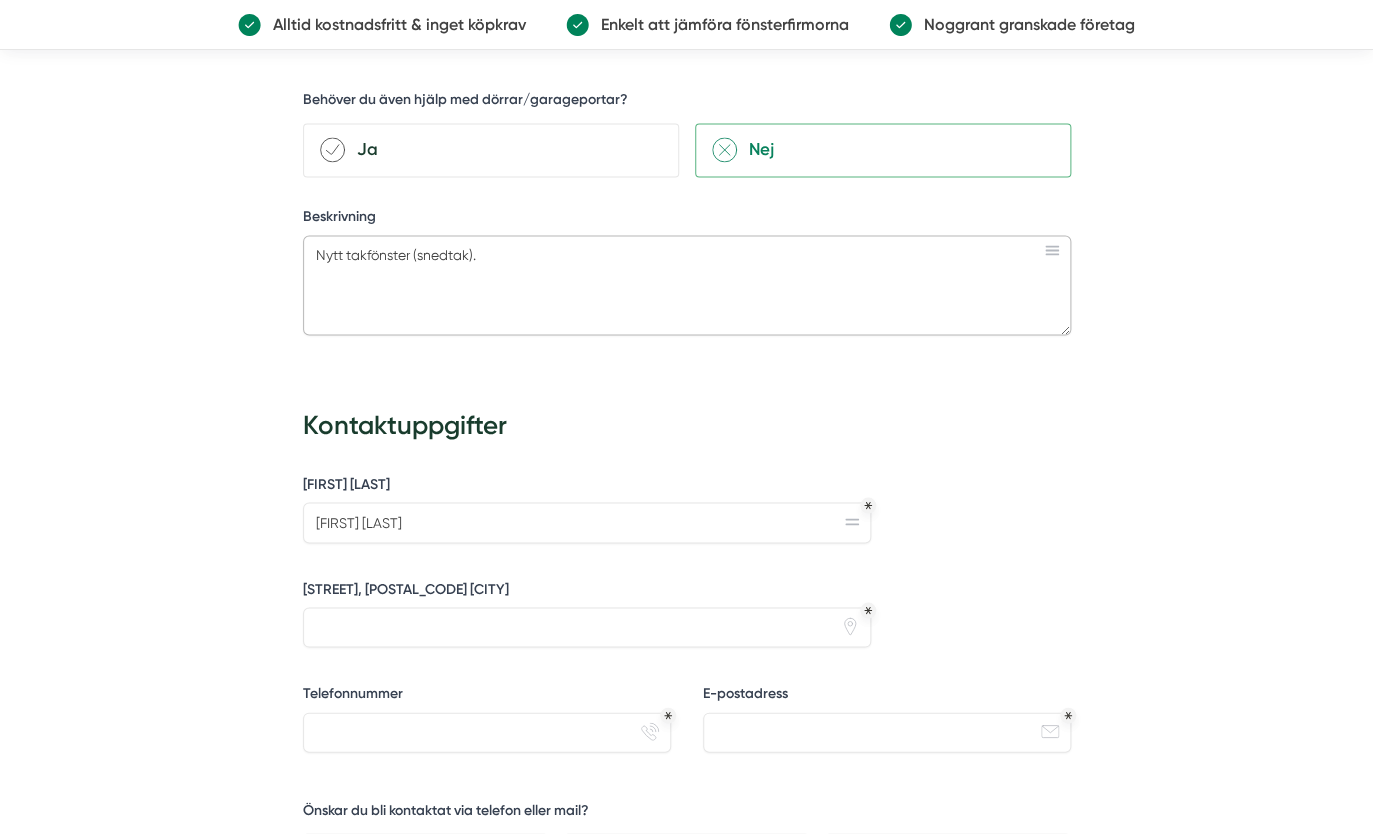 click on "Nytt takfönster (snedtak)." at bounding box center (687, 285) 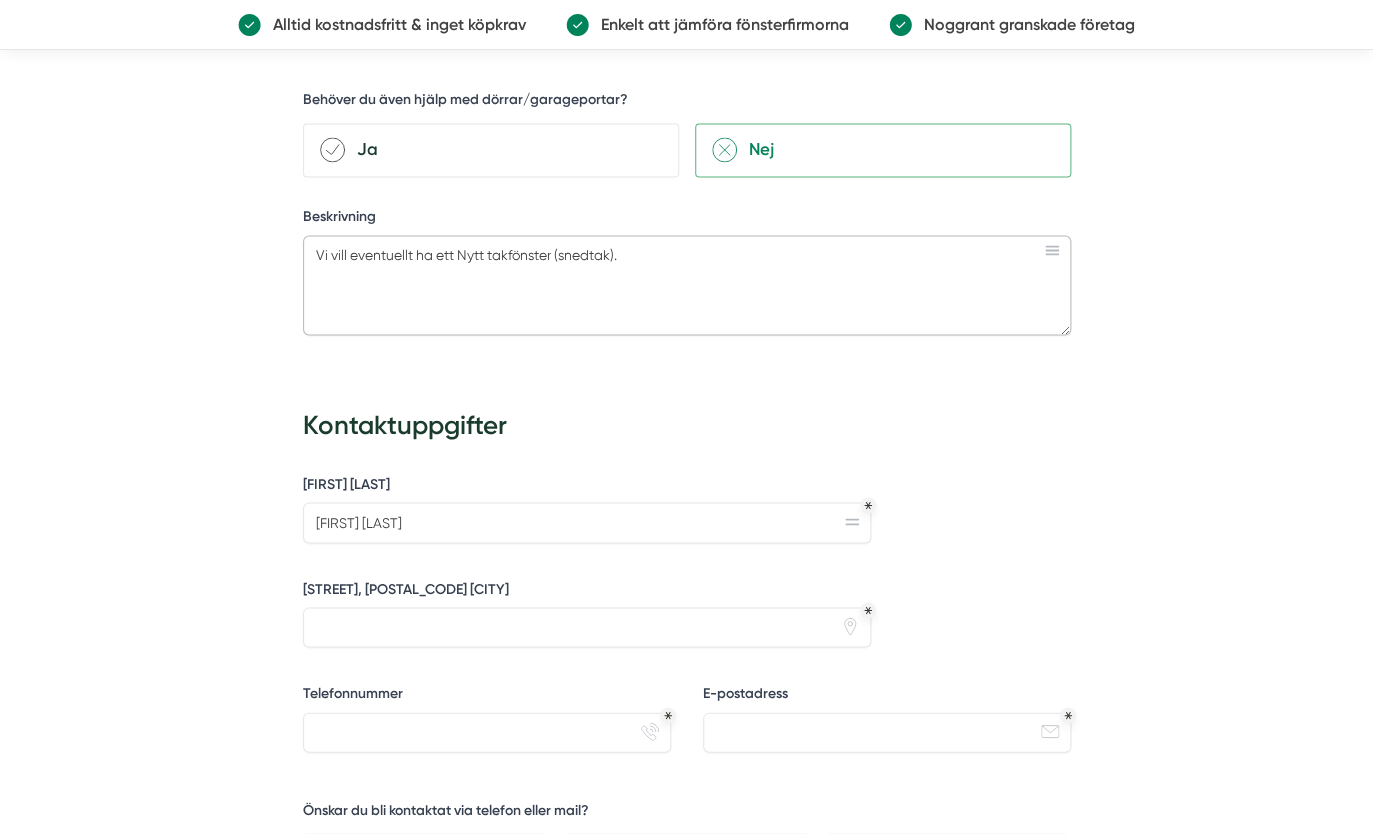 click on "Vi vill eventuellt ha ett Nytt takfönster (snedtak)." at bounding box center [687, 285] 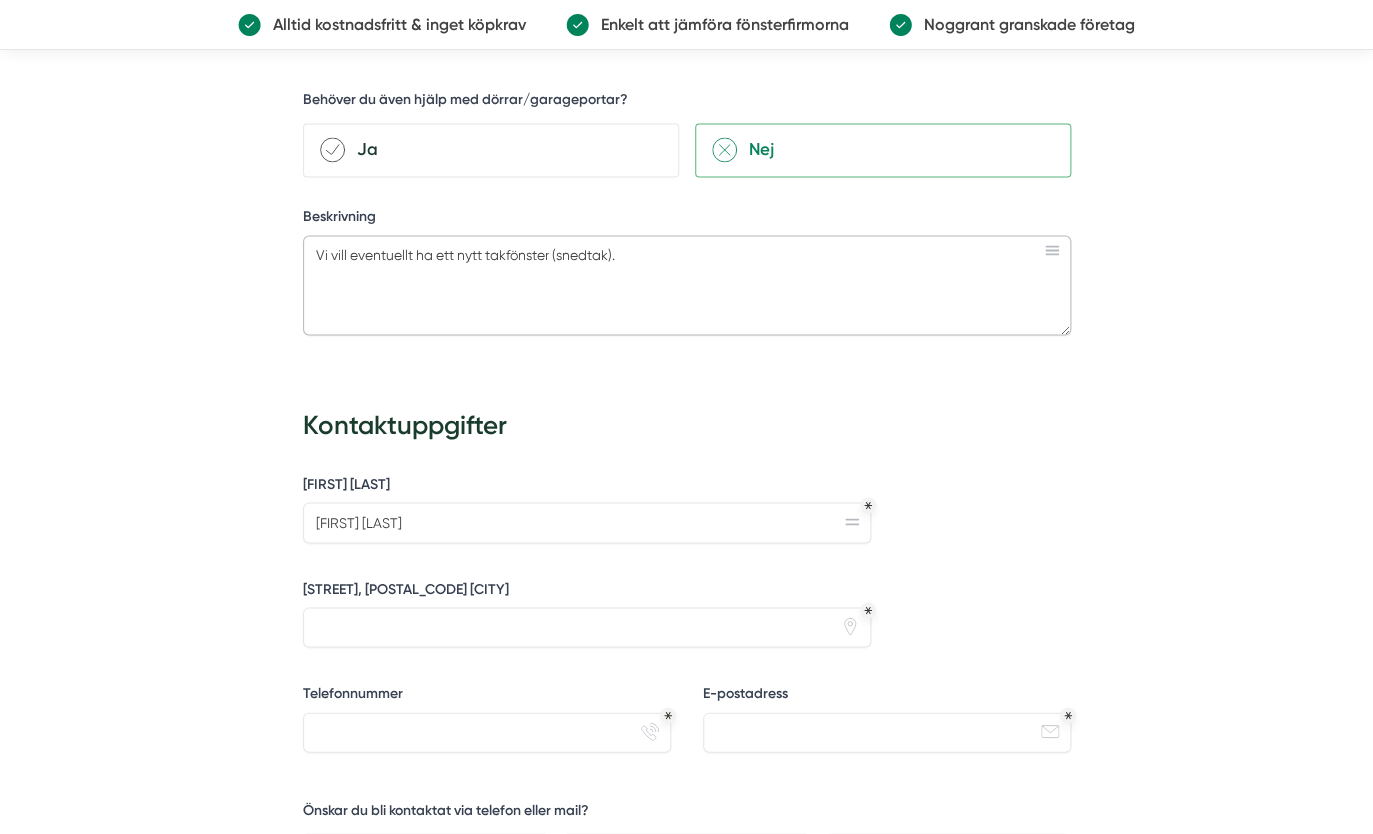 click on "Vi vill eventuellt ha ett nytt takfönster (snedtak)." at bounding box center [687, 285] 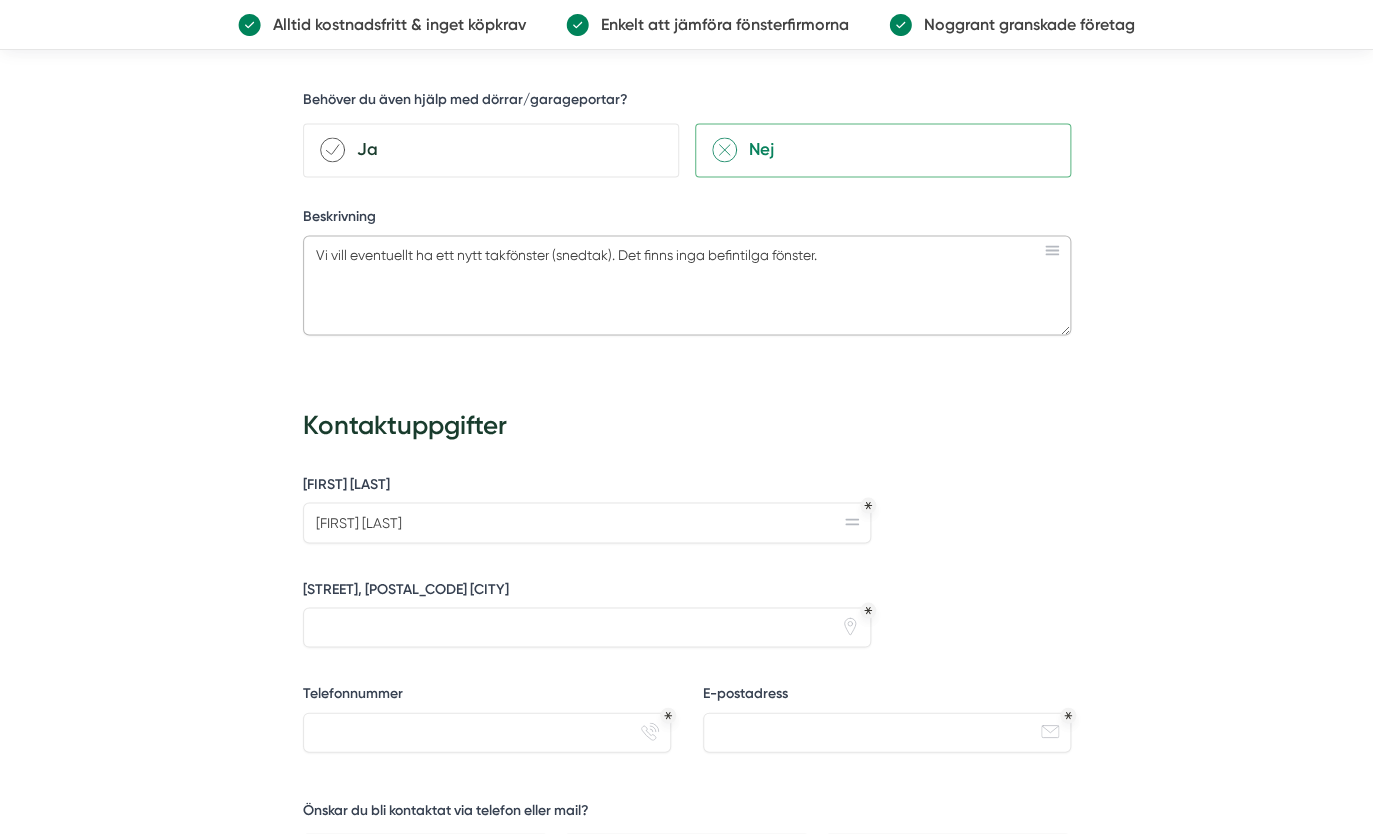 click on "Vi vill eventuellt ha ett nytt takfönster (snedtak). Det finns inga befintilga fönster." at bounding box center [687, 285] 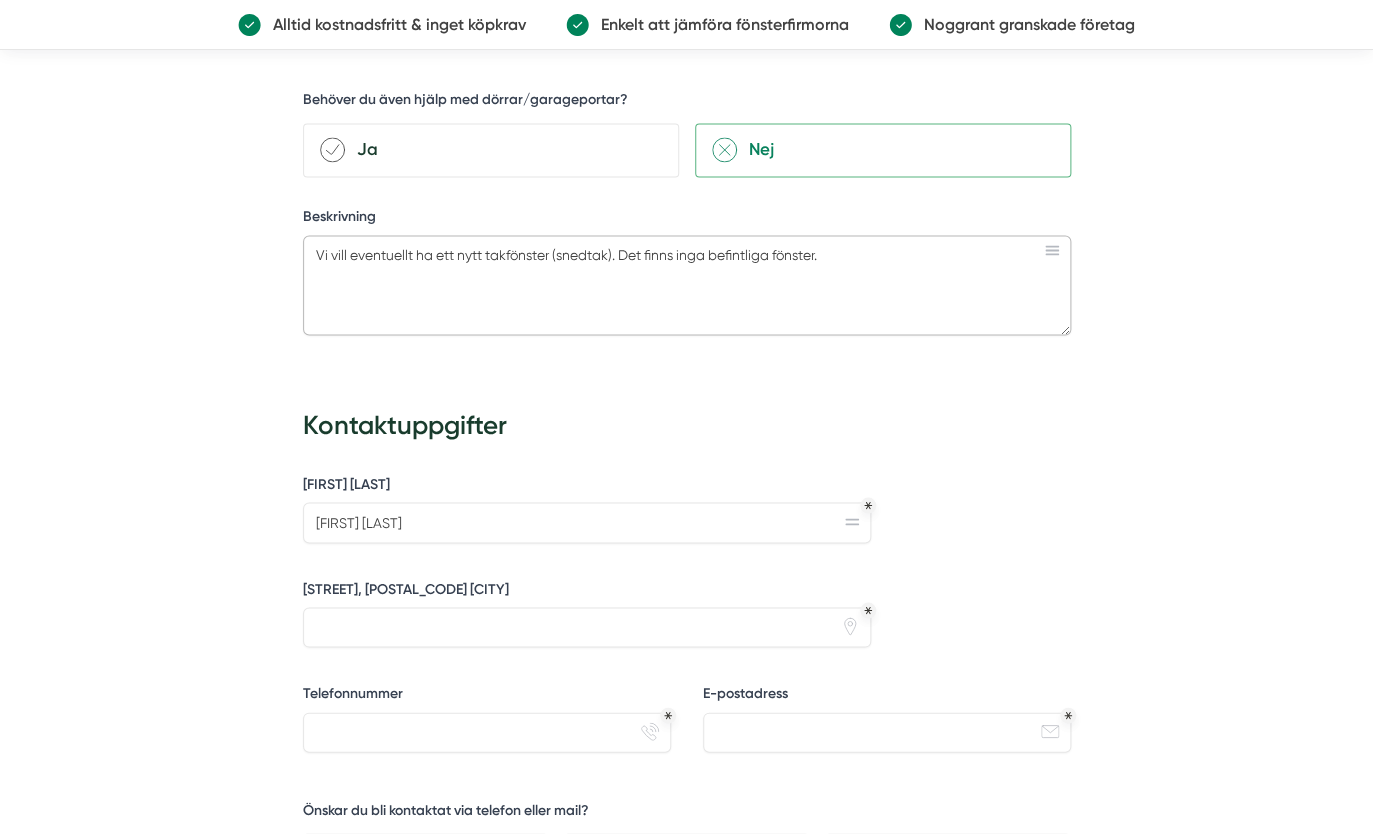 click on "Vi vill eventuellt ha ett nytt takfönster (snedtak). Det finns inga befintliga fönster." at bounding box center [687, 285] 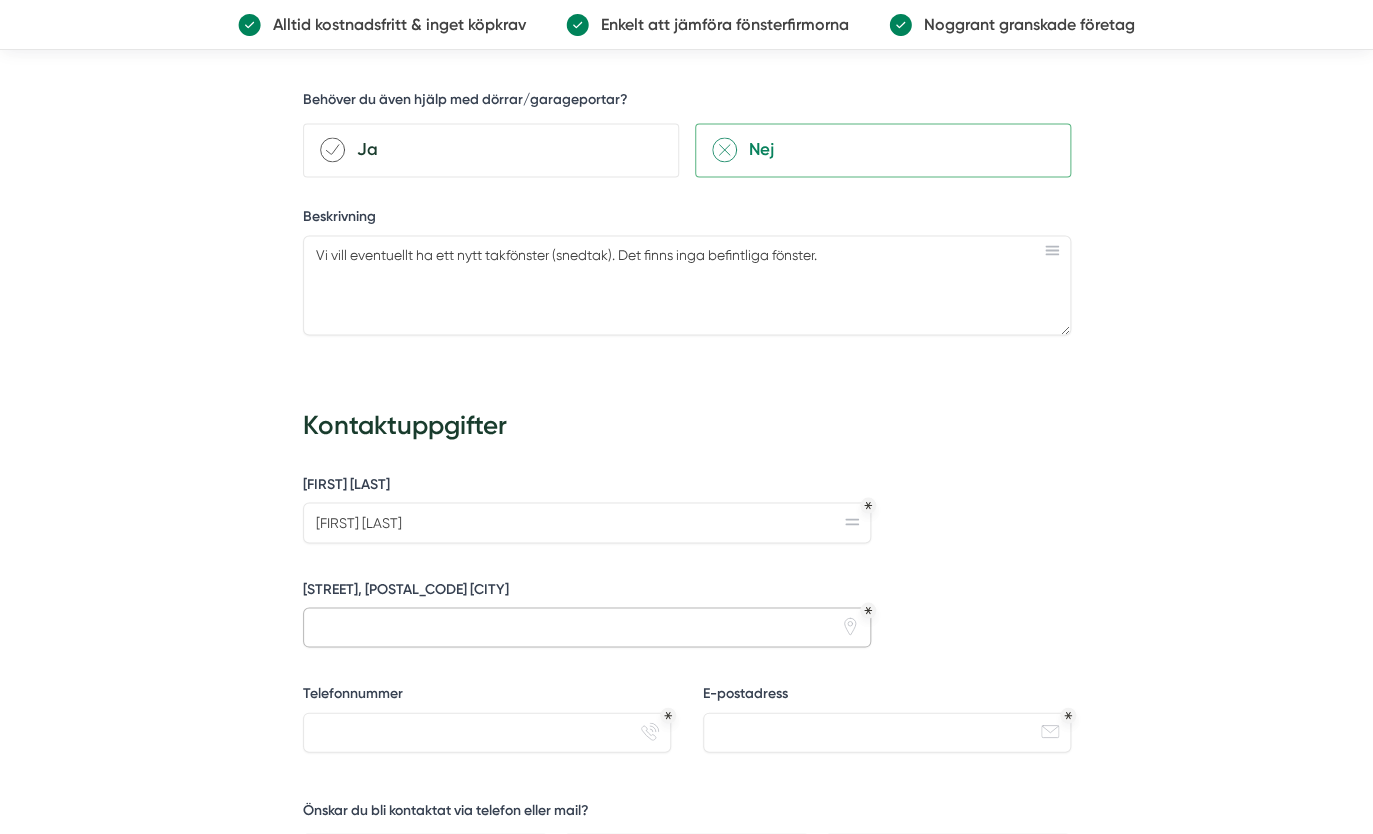 click on "[STREET], [POSTAL_CODE] [CITY]" at bounding box center (587, 627) 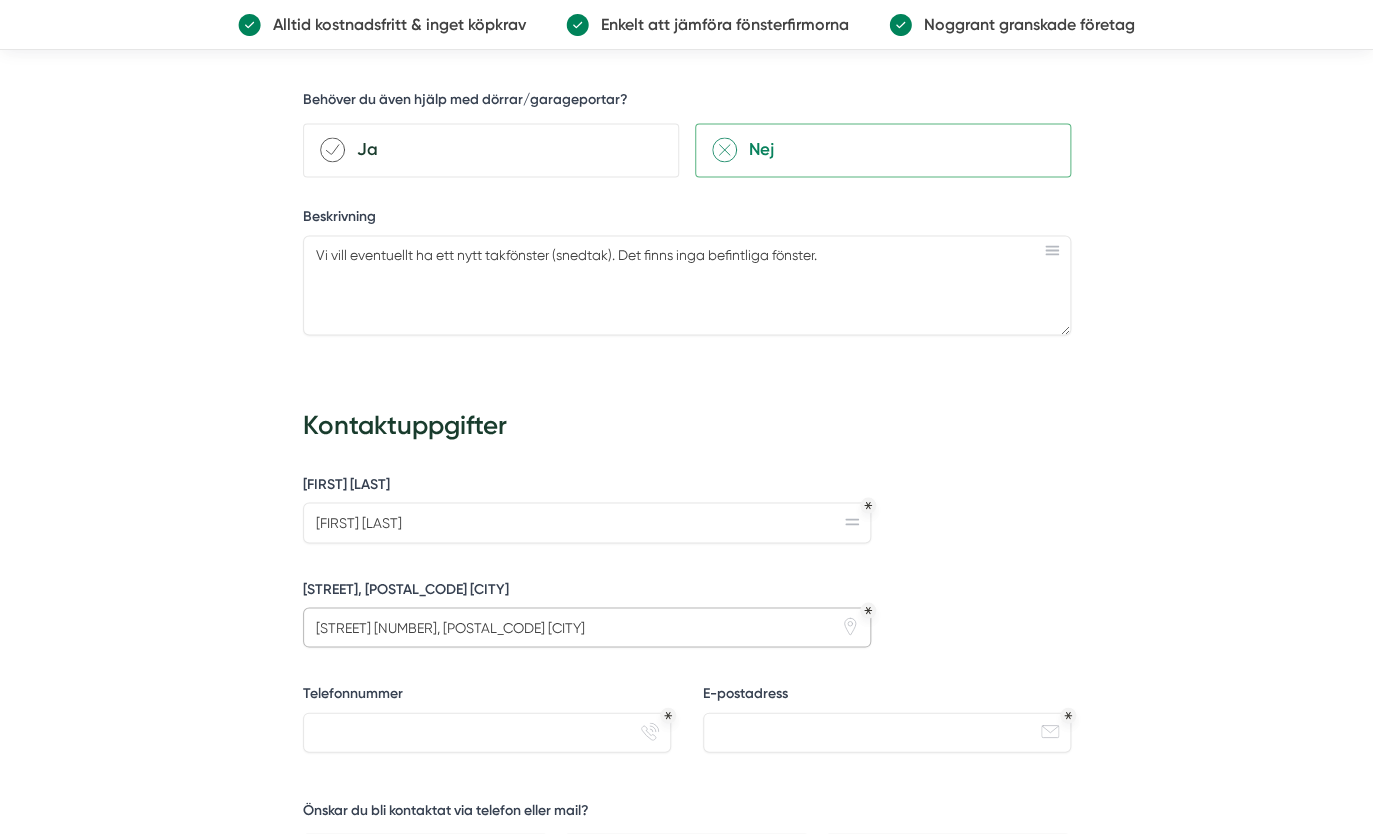 type on "[STREET] [NUMBER], [POSTAL_CODE] [CITY]" 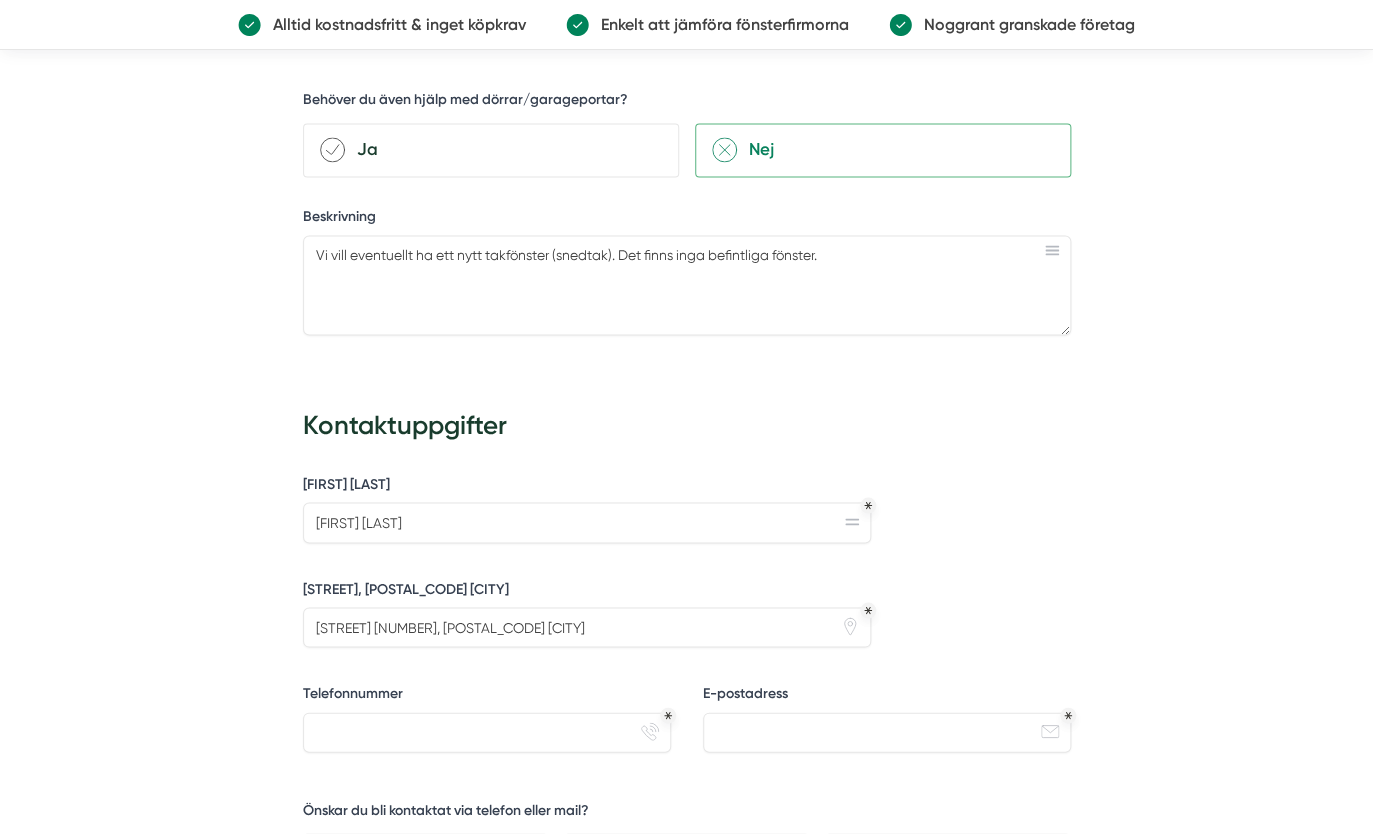 click on "Telefonnummer phone-actions-ring" at bounding box center [487, 725] 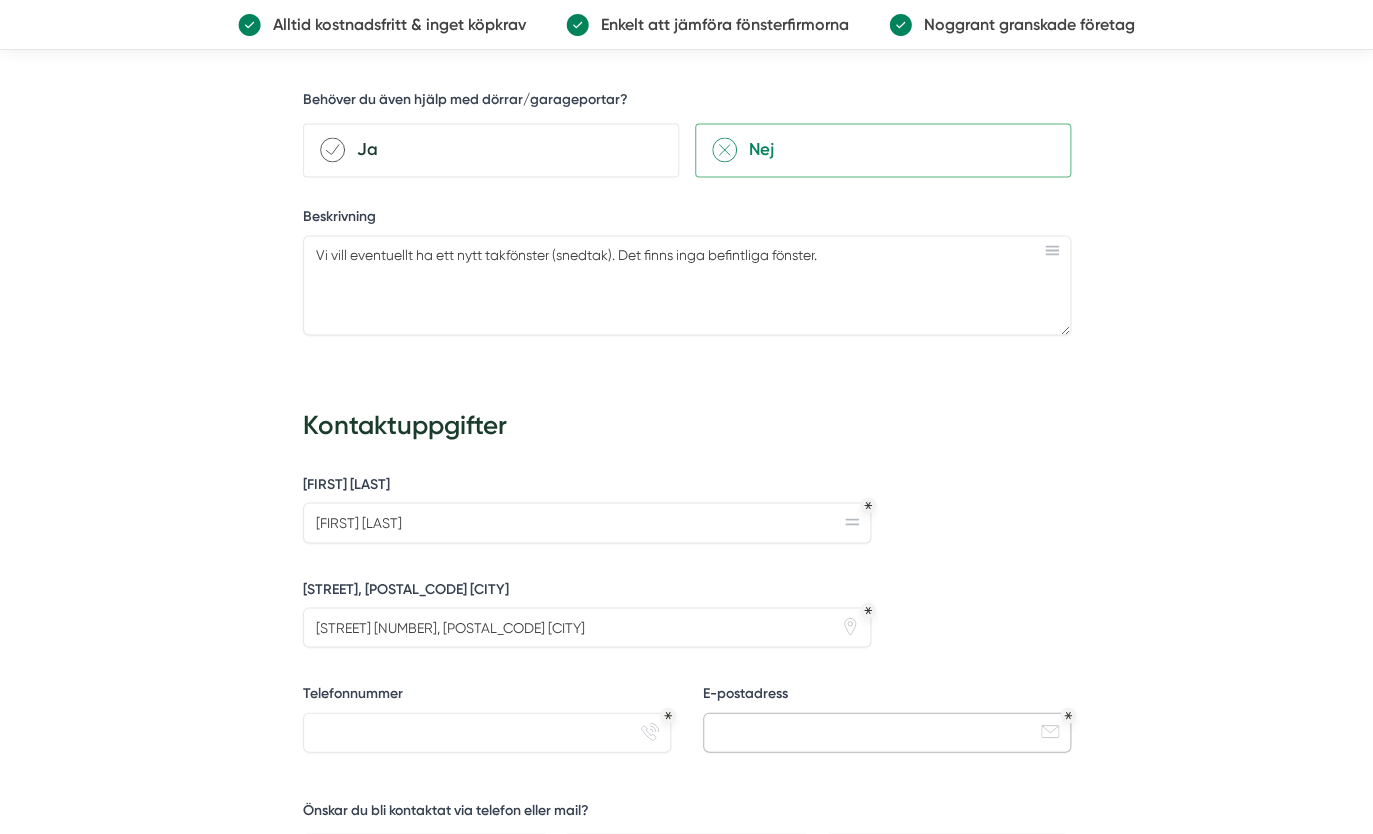 click on "E-postadress" at bounding box center (887, 732) 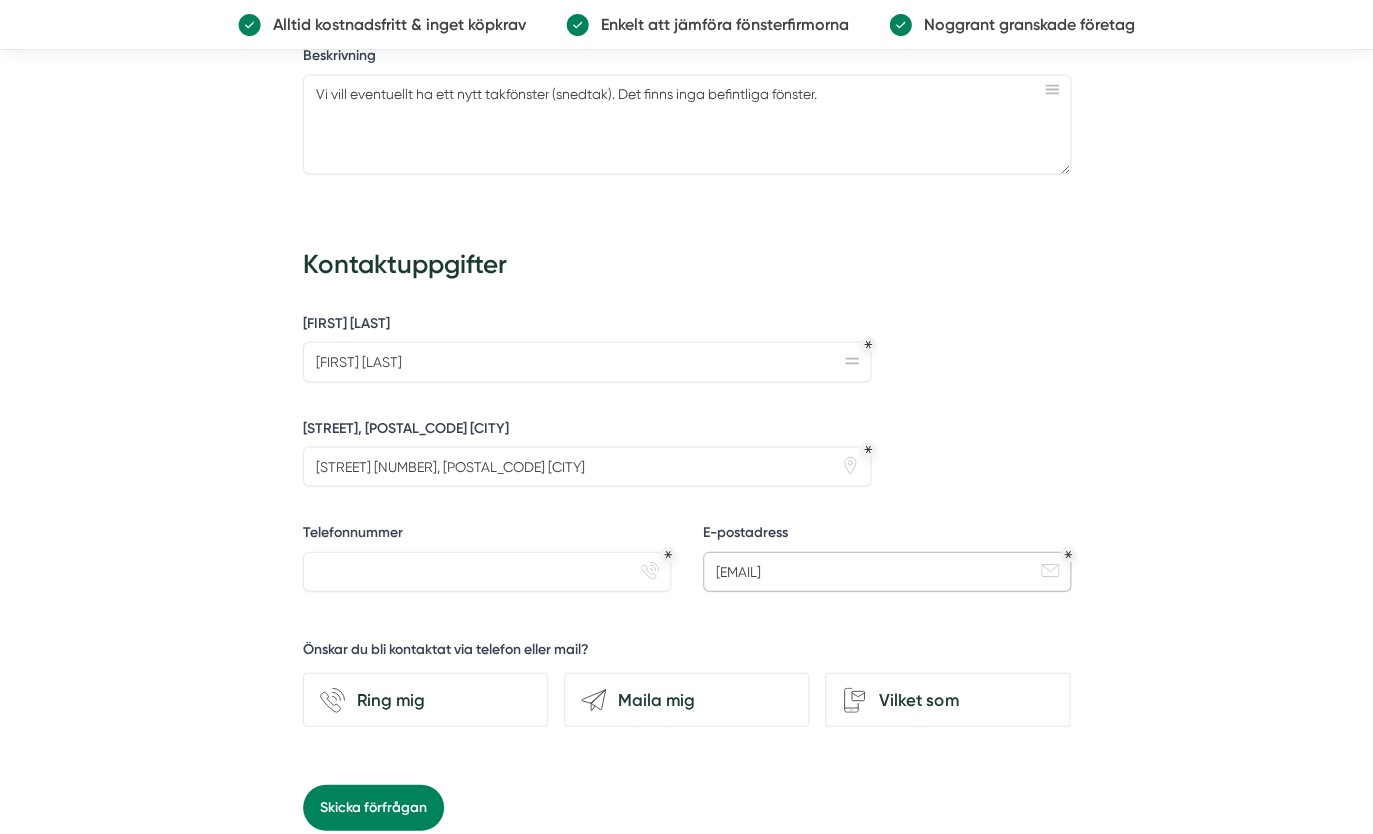 scroll, scrollTop: 1245, scrollLeft: 0, axis: vertical 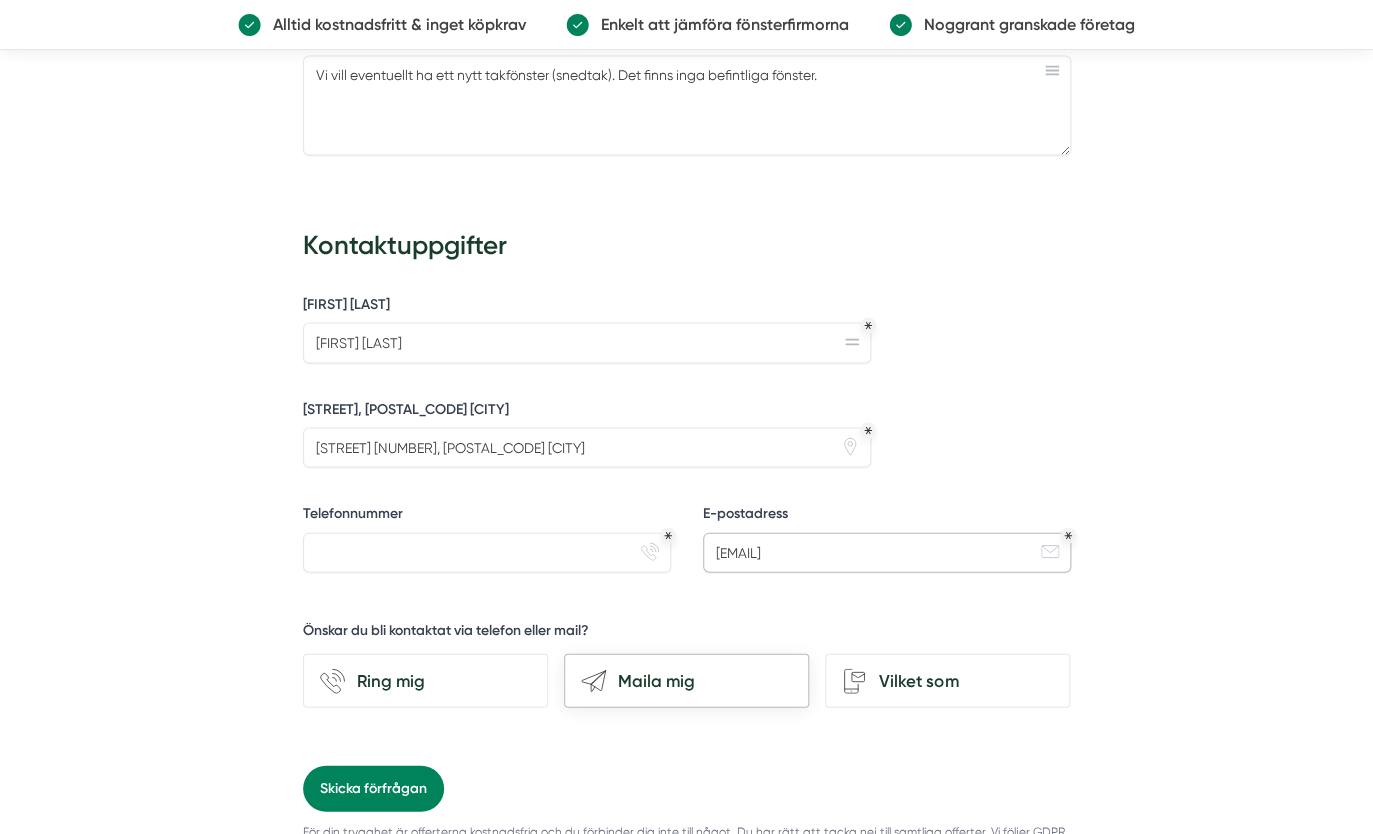 type on "[EMAIL]" 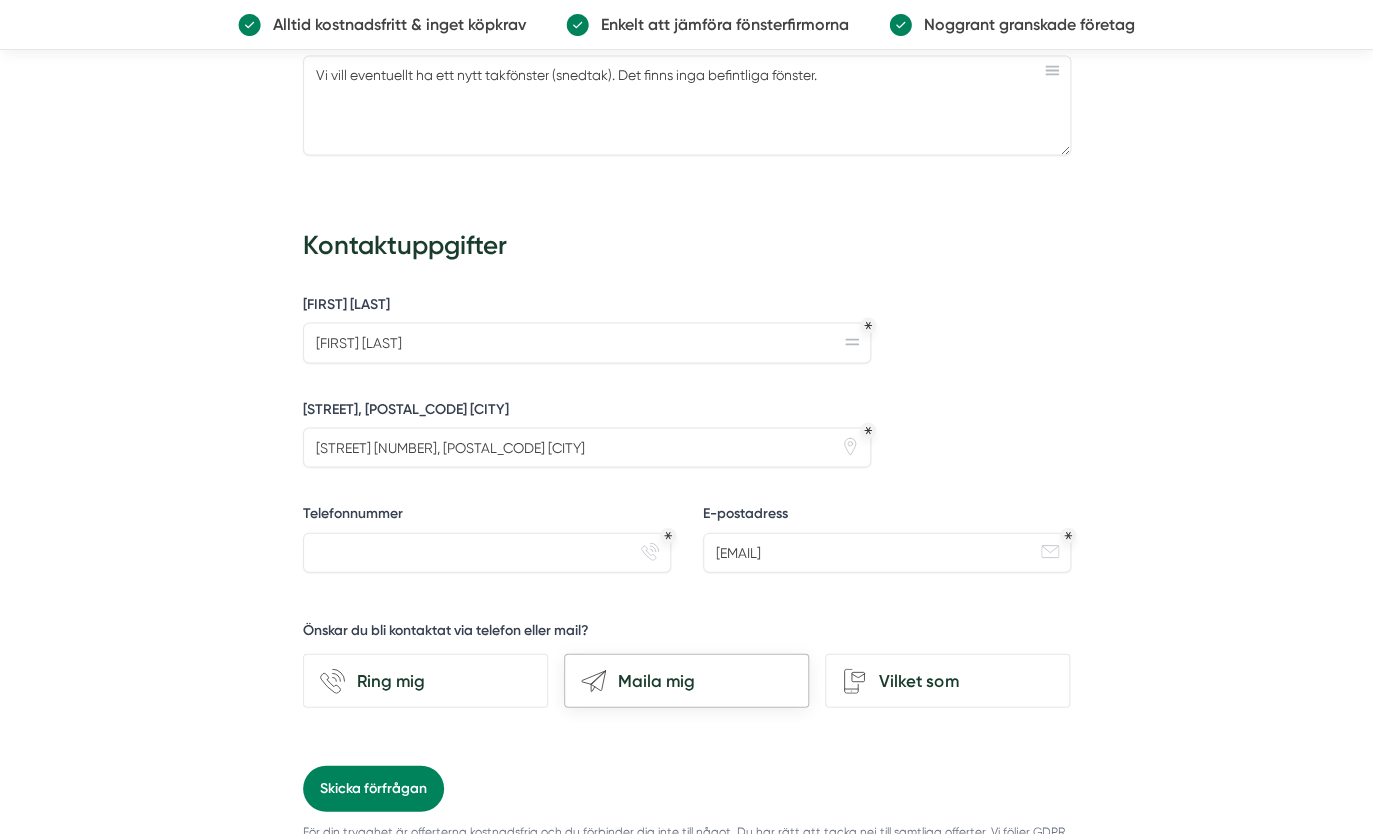 click on "Maila mig" at bounding box center (699, 680) 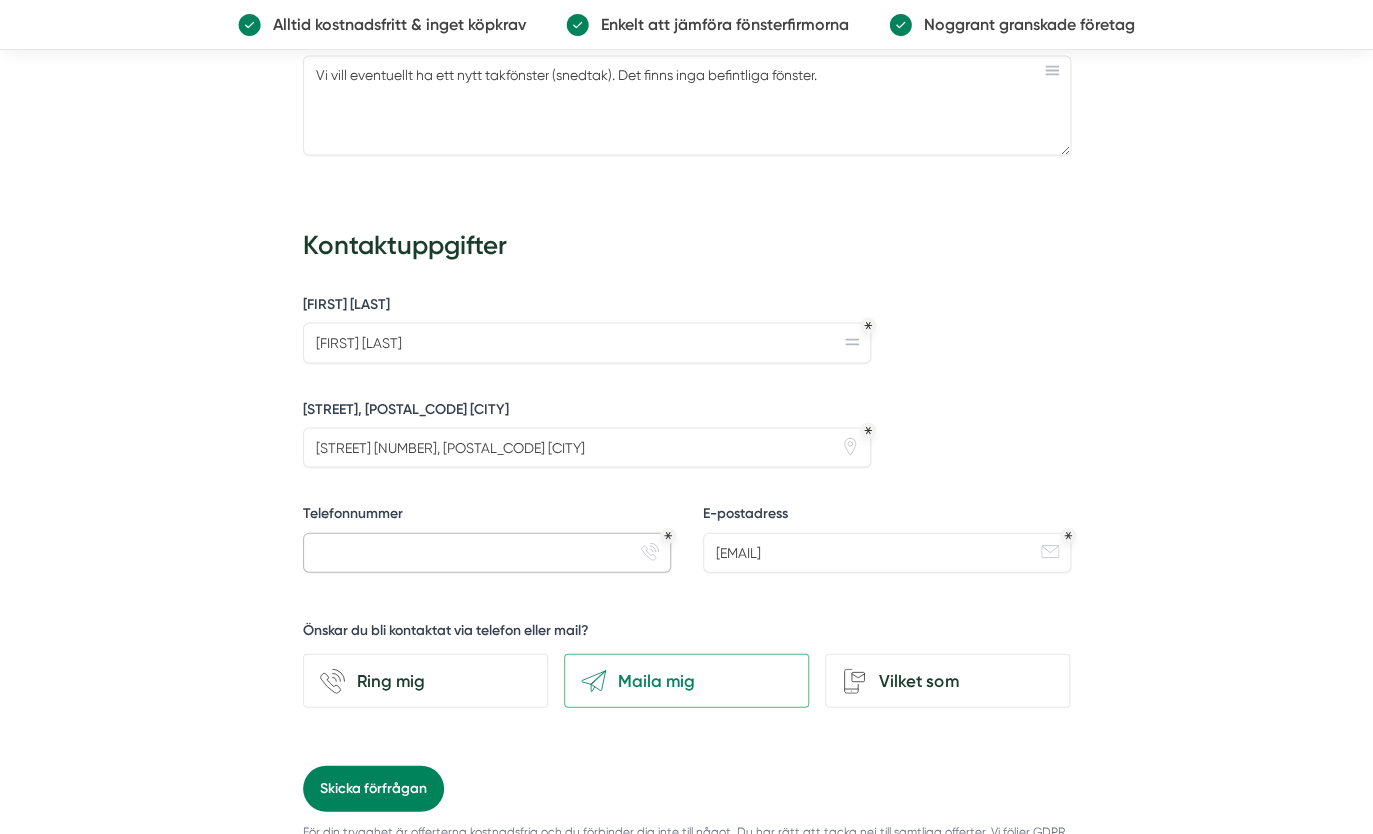 click on "Telefonnummer" at bounding box center (487, 552) 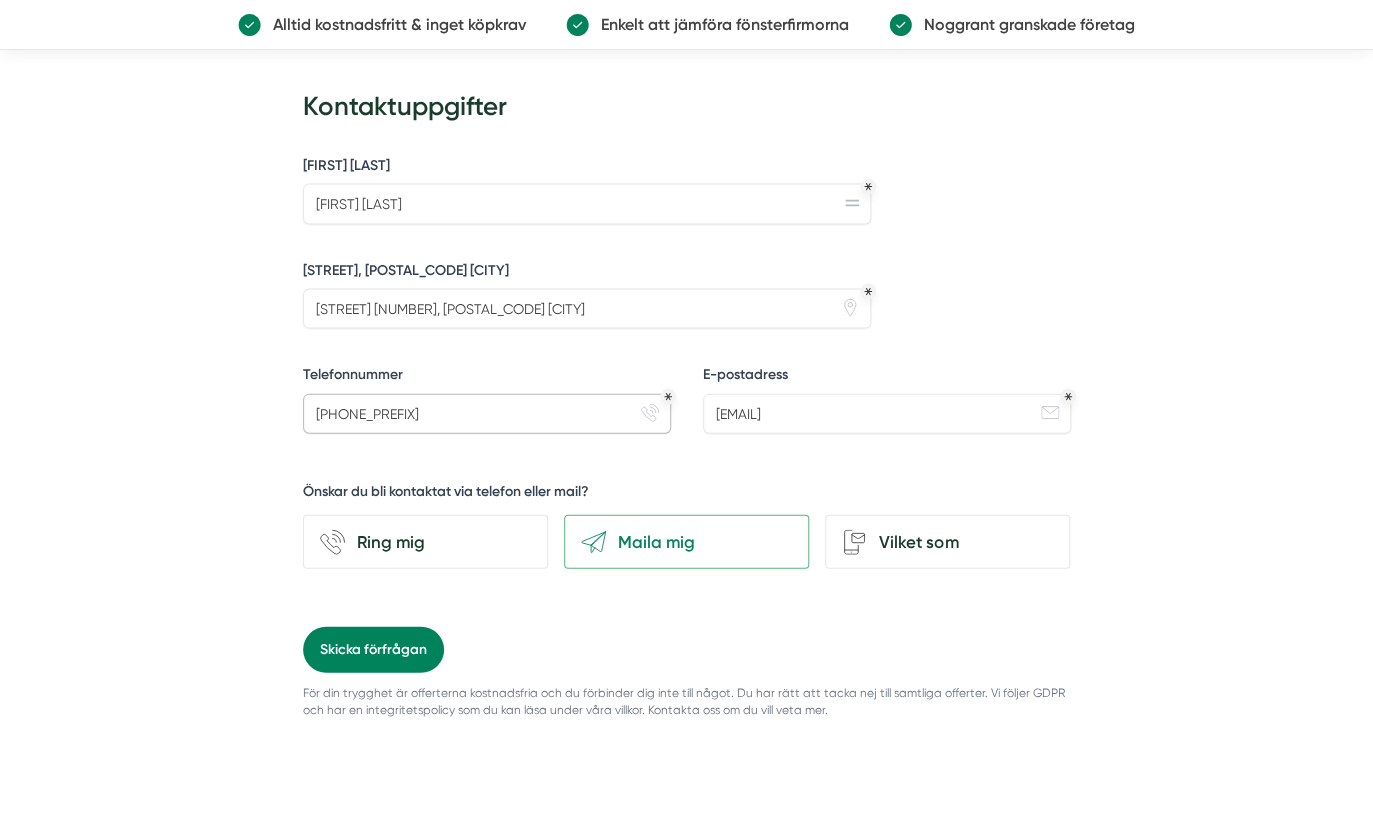 scroll, scrollTop: 1551, scrollLeft: 0, axis: vertical 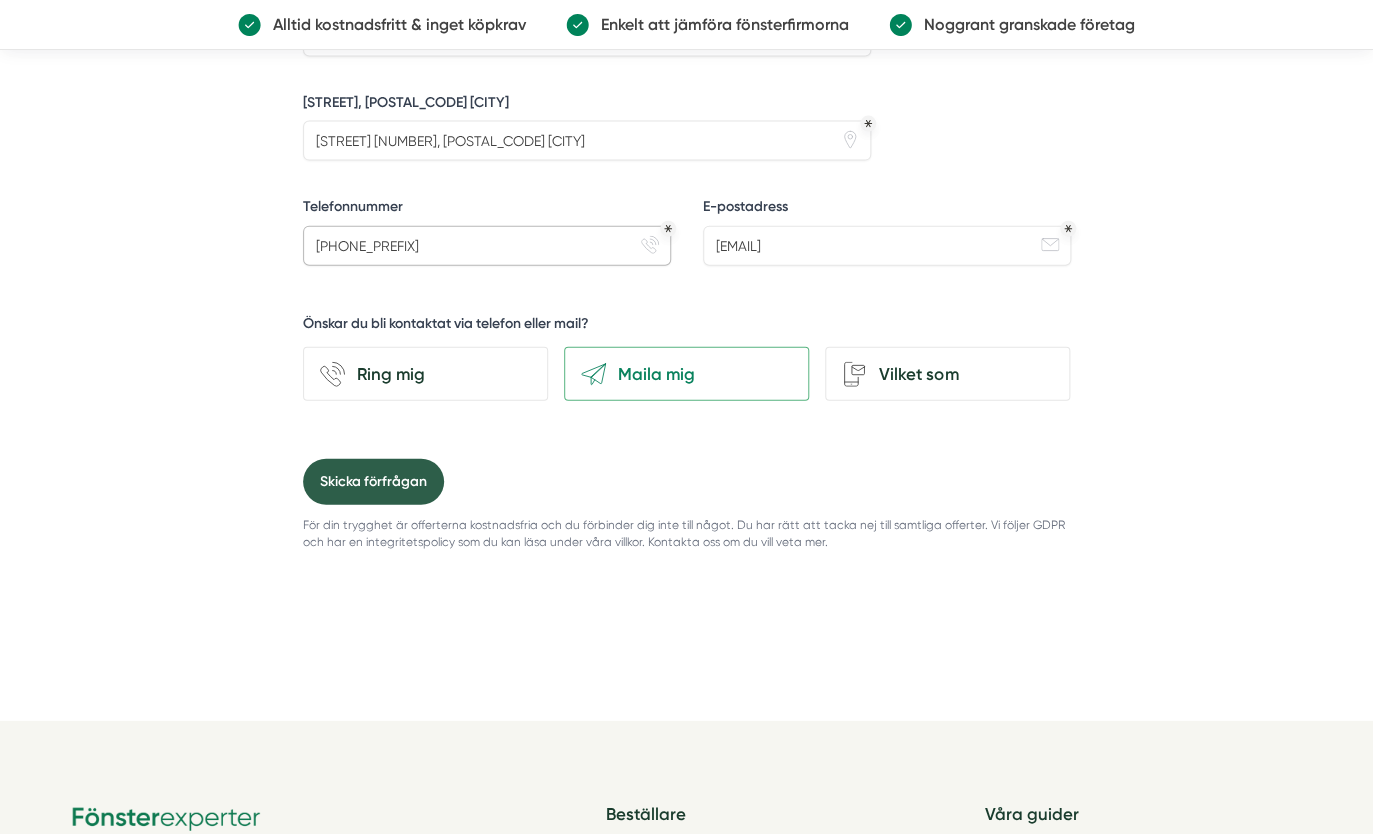 type on "[PHONE_PREFIX]" 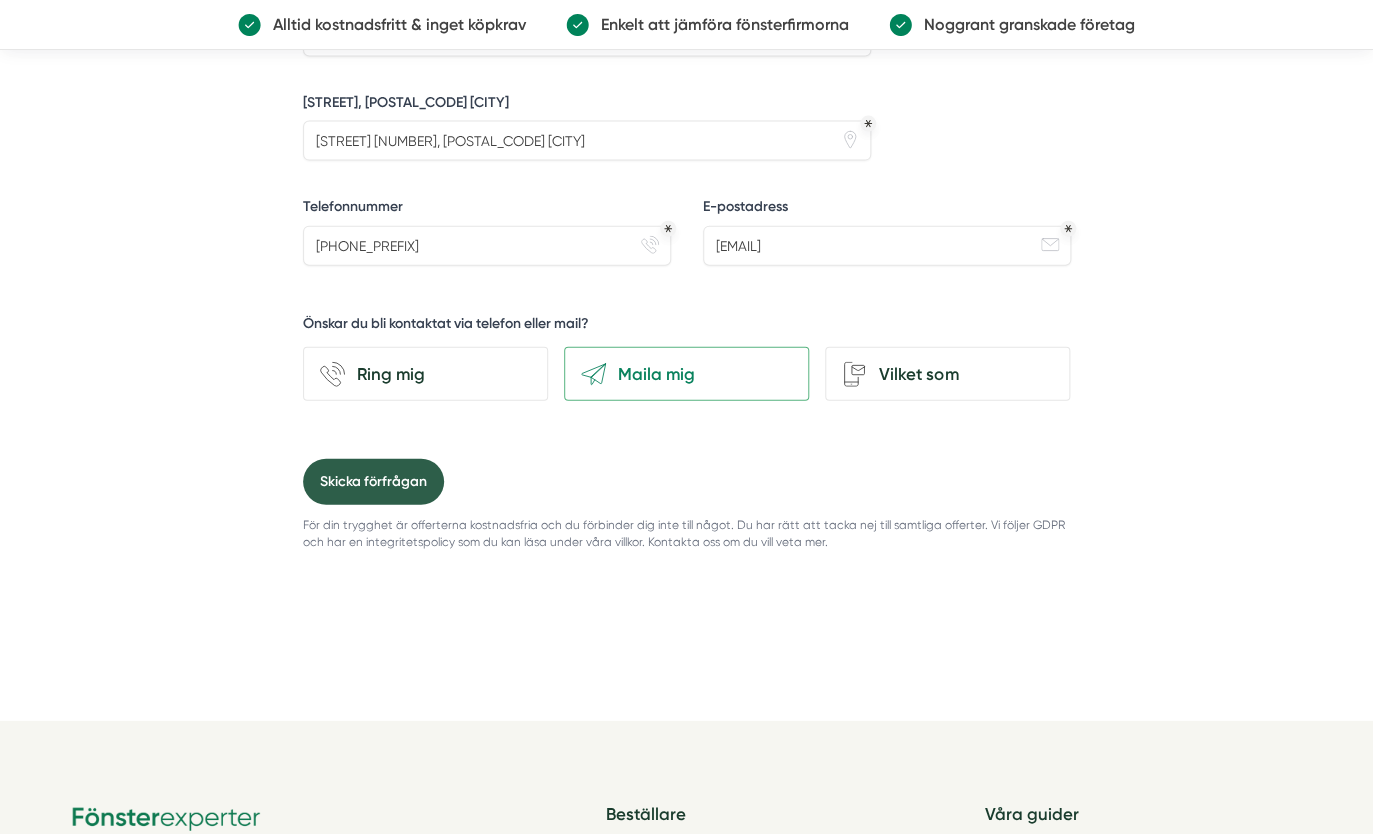 click on "Skicka förfrågan" at bounding box center [373, 482] 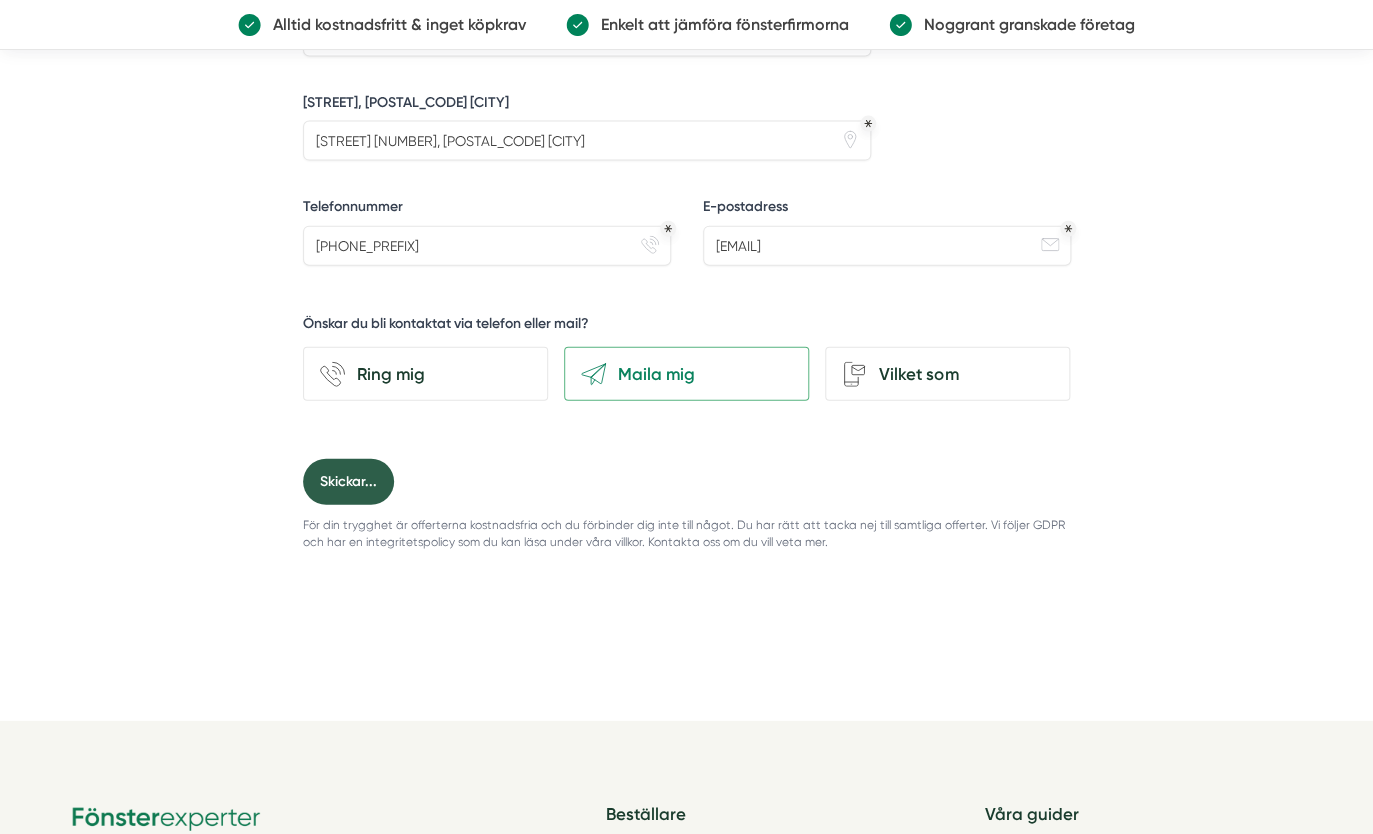 scroll, scrollTop: 0, scrollLeft: 0, axis: both 